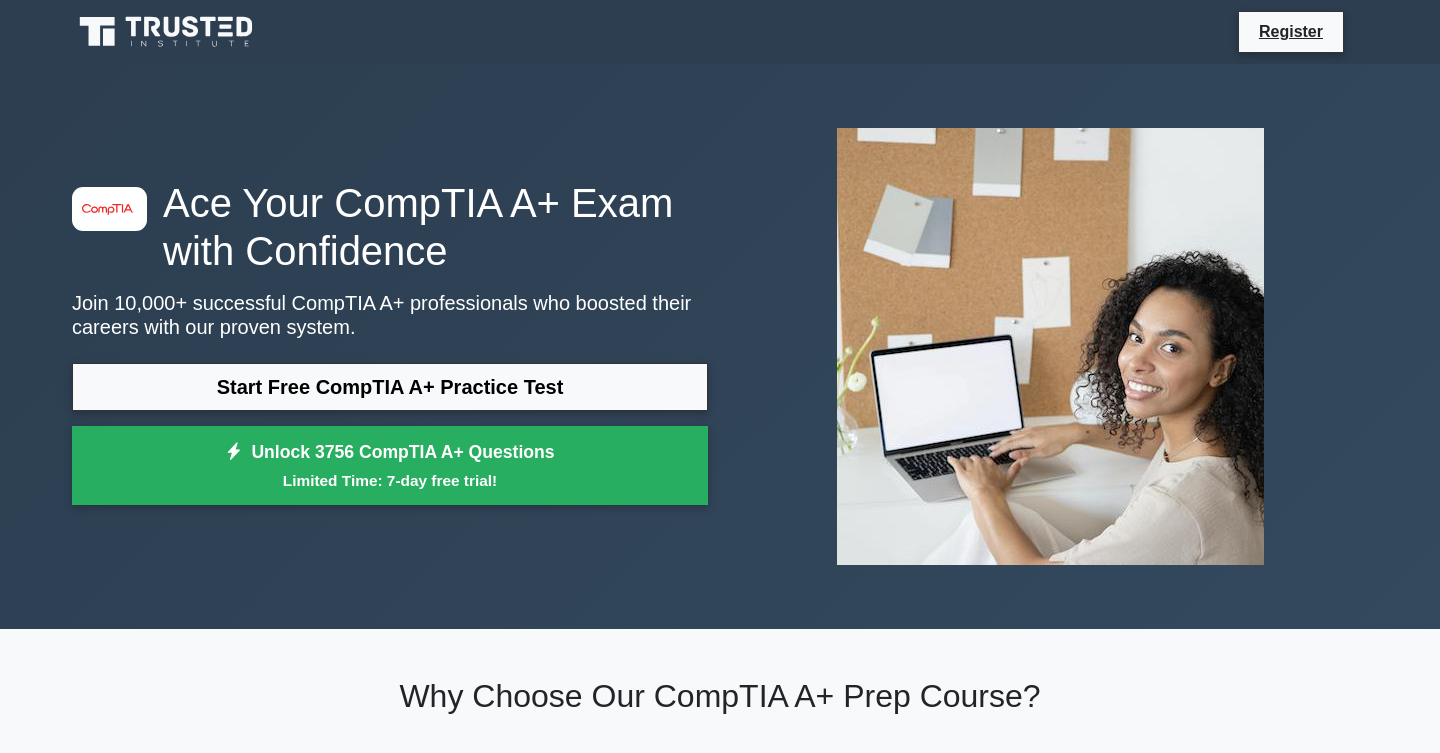 scroll, scrollTop: 0, scrollLeft: 0, axis: both 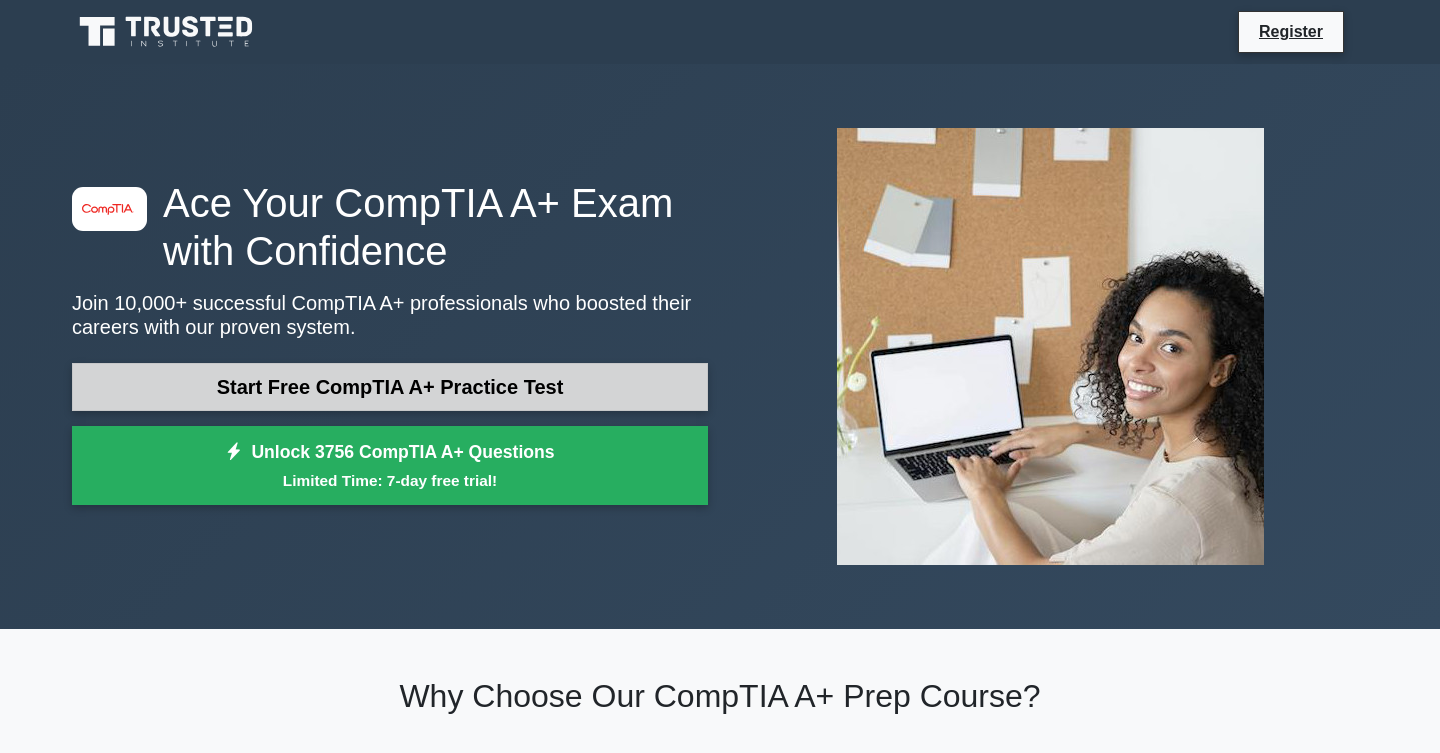 click on "Start Free CompTIA A+ Practice Test" at bounding box center [390, 387] 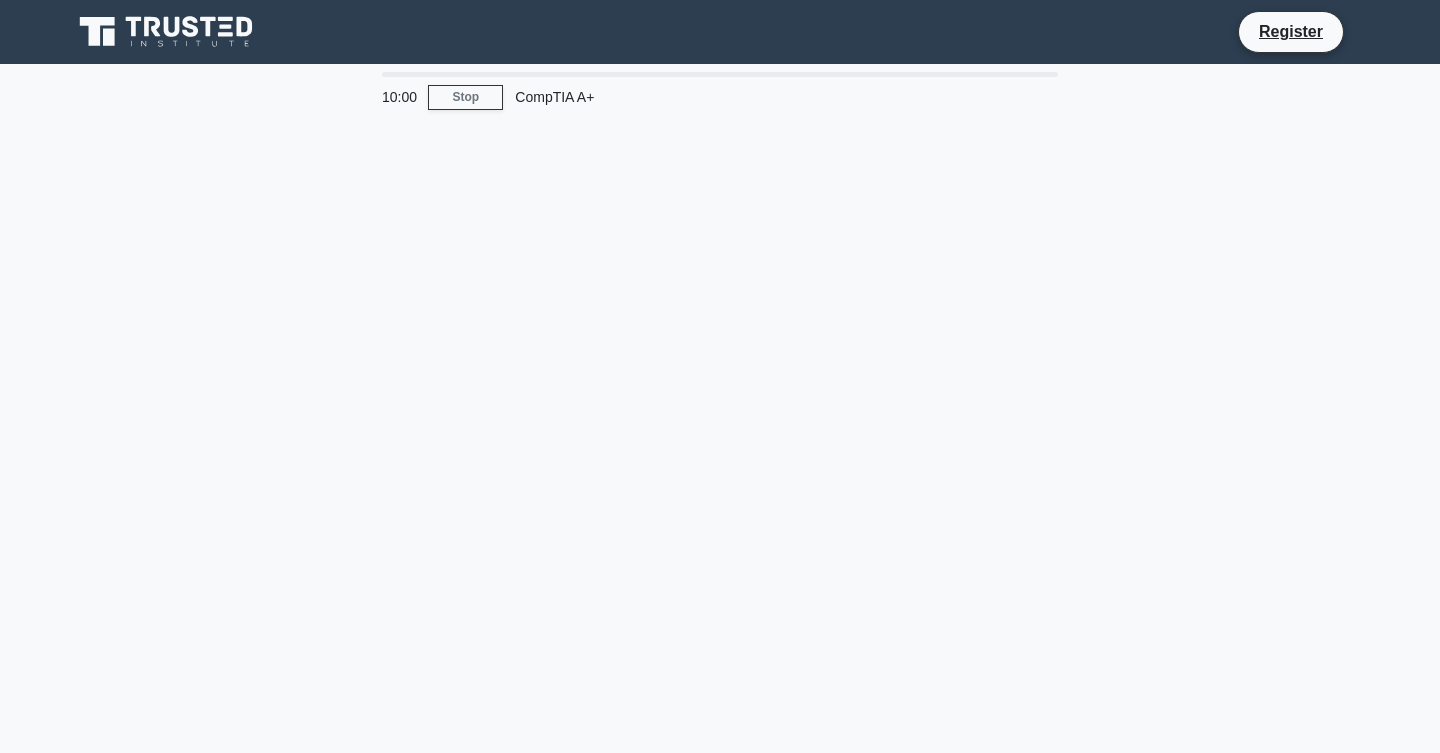 scroll, scrollTop: 0, scrollLeft: 0, axis: both 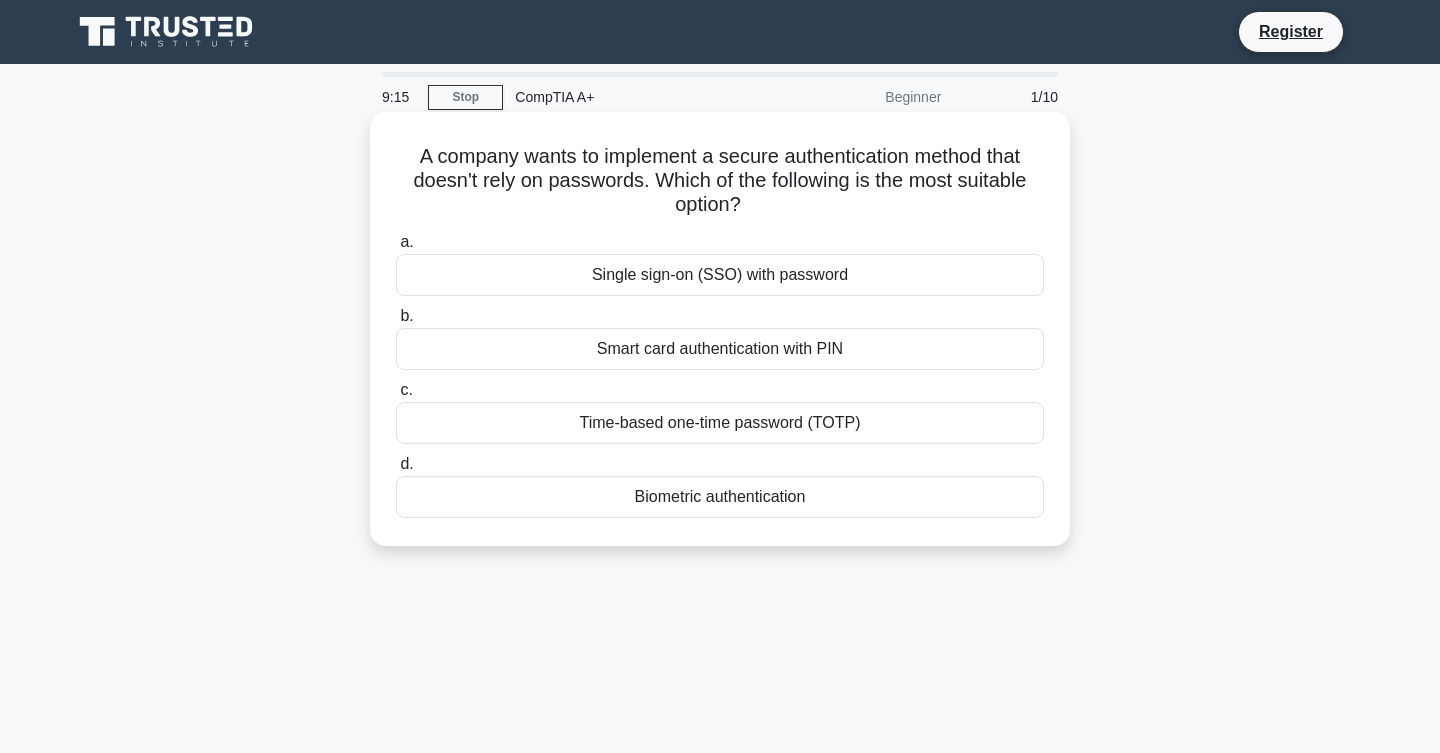 click on "Biometric authentication" at bounding box center [720, 497] 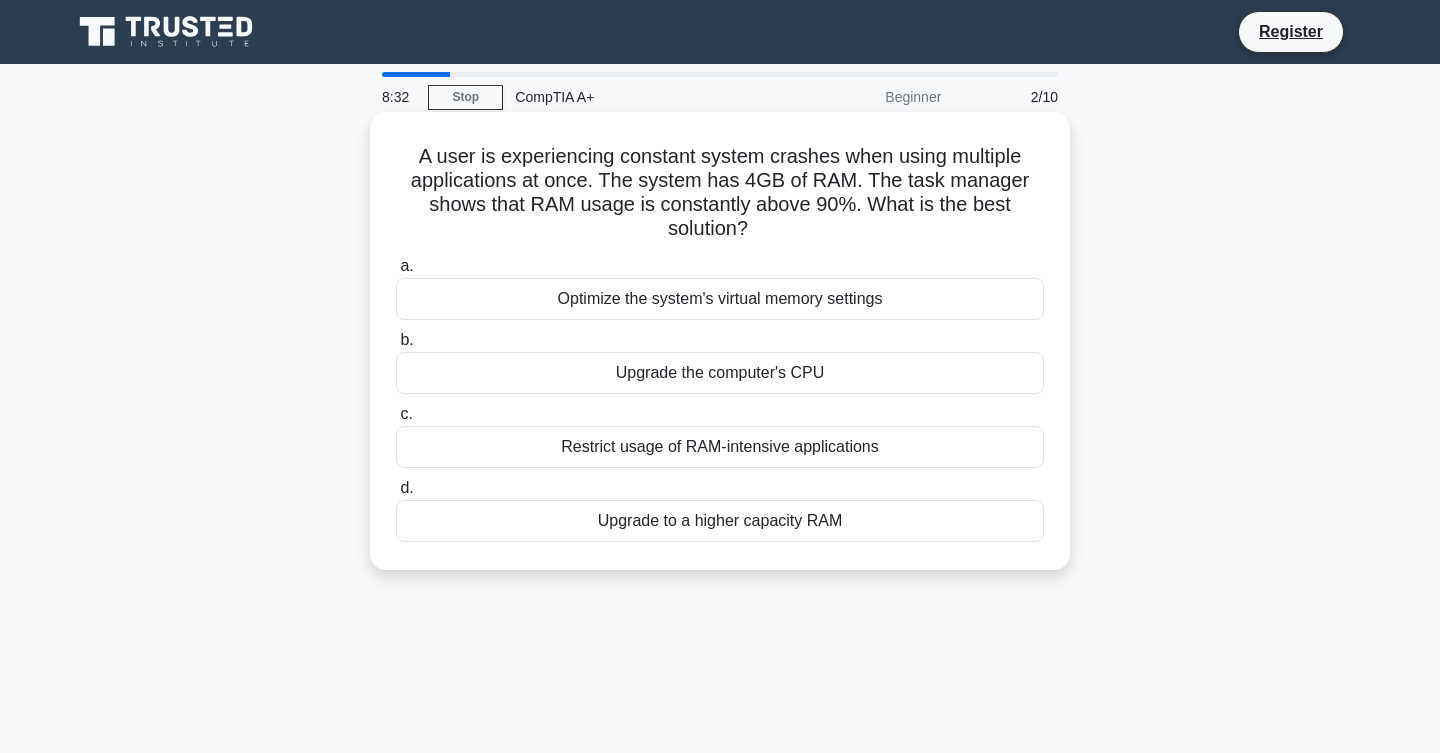 click on "Upgrade to a higher capacity RAM" at bounding box center [720, 521] 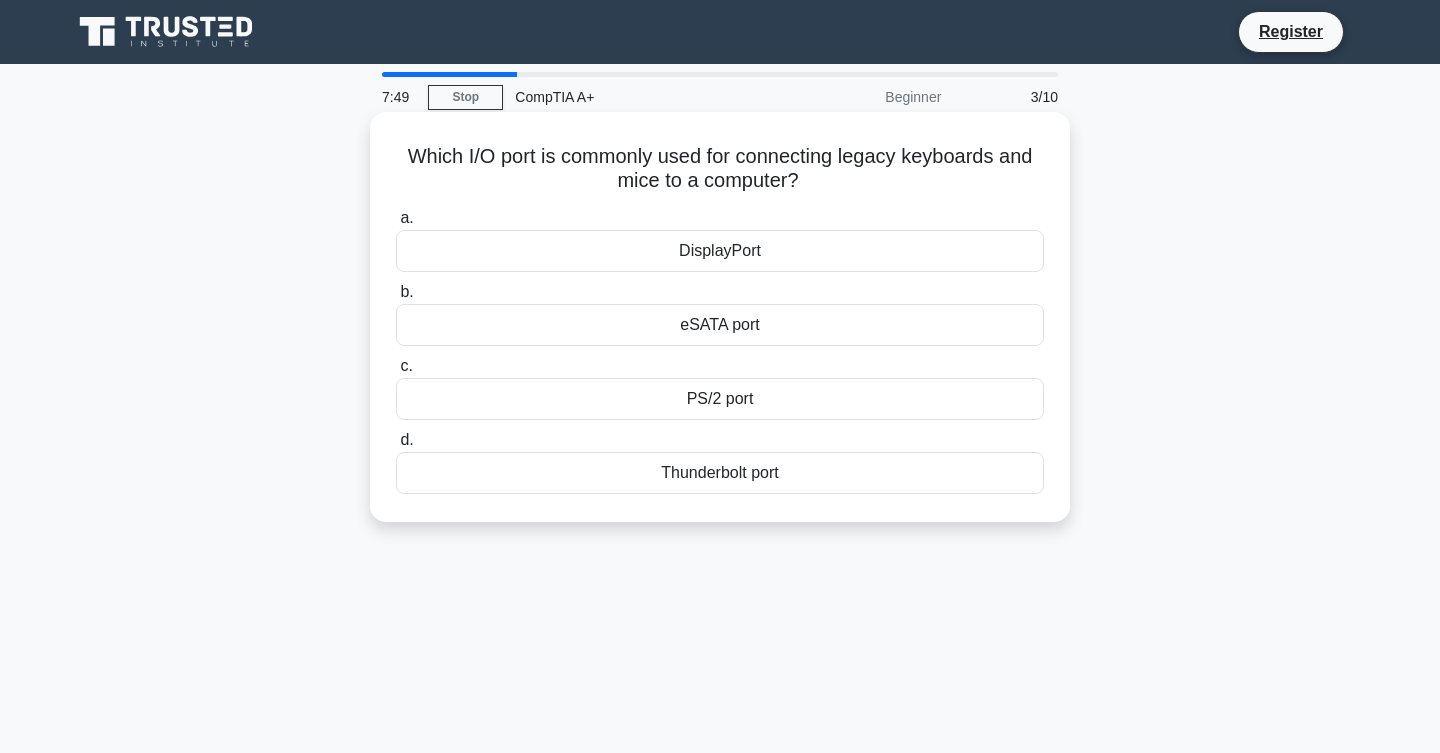 click on "DisplayPort" at bounding box center [720, 251] 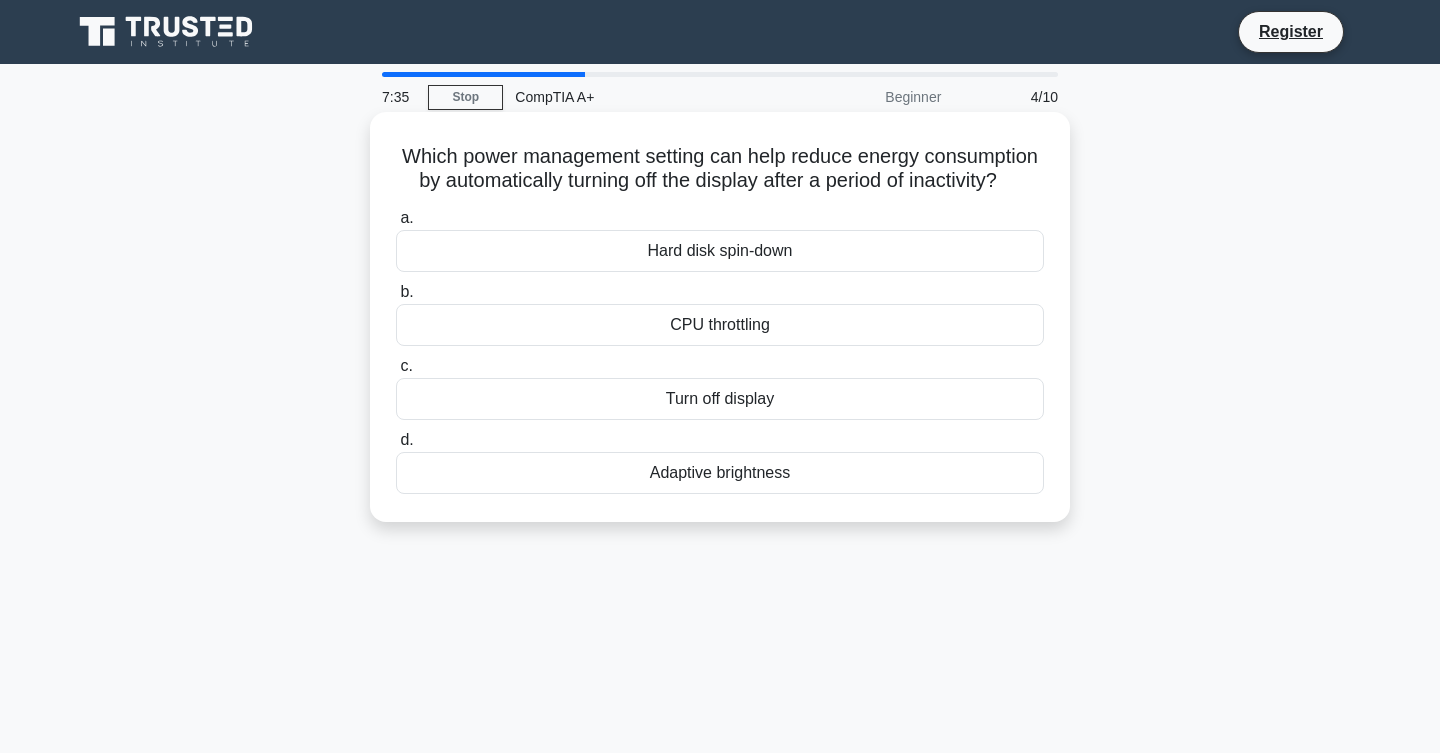click on "Adaptive brightness" at bounding box center [720, 473] 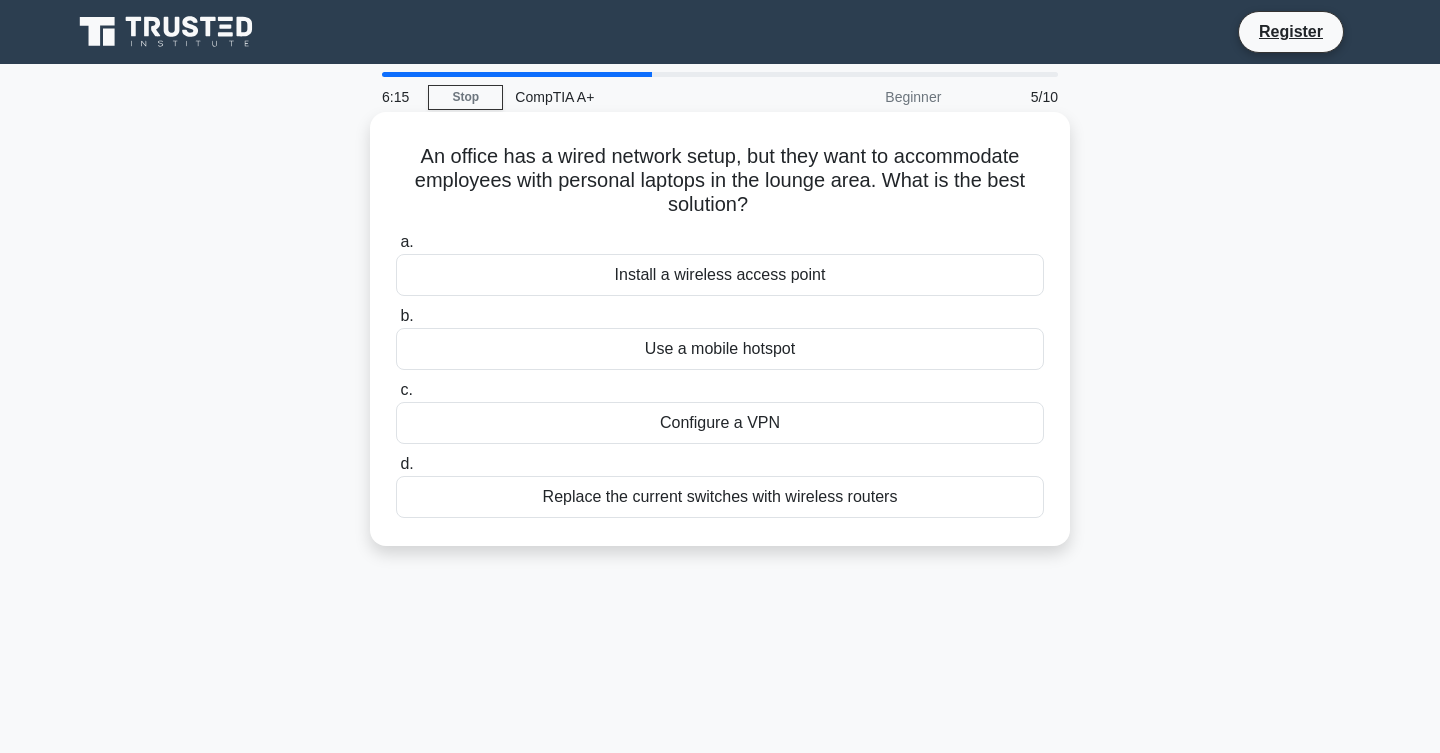 click on "Use a mobile hotspot" at bounding box center [720, 349] 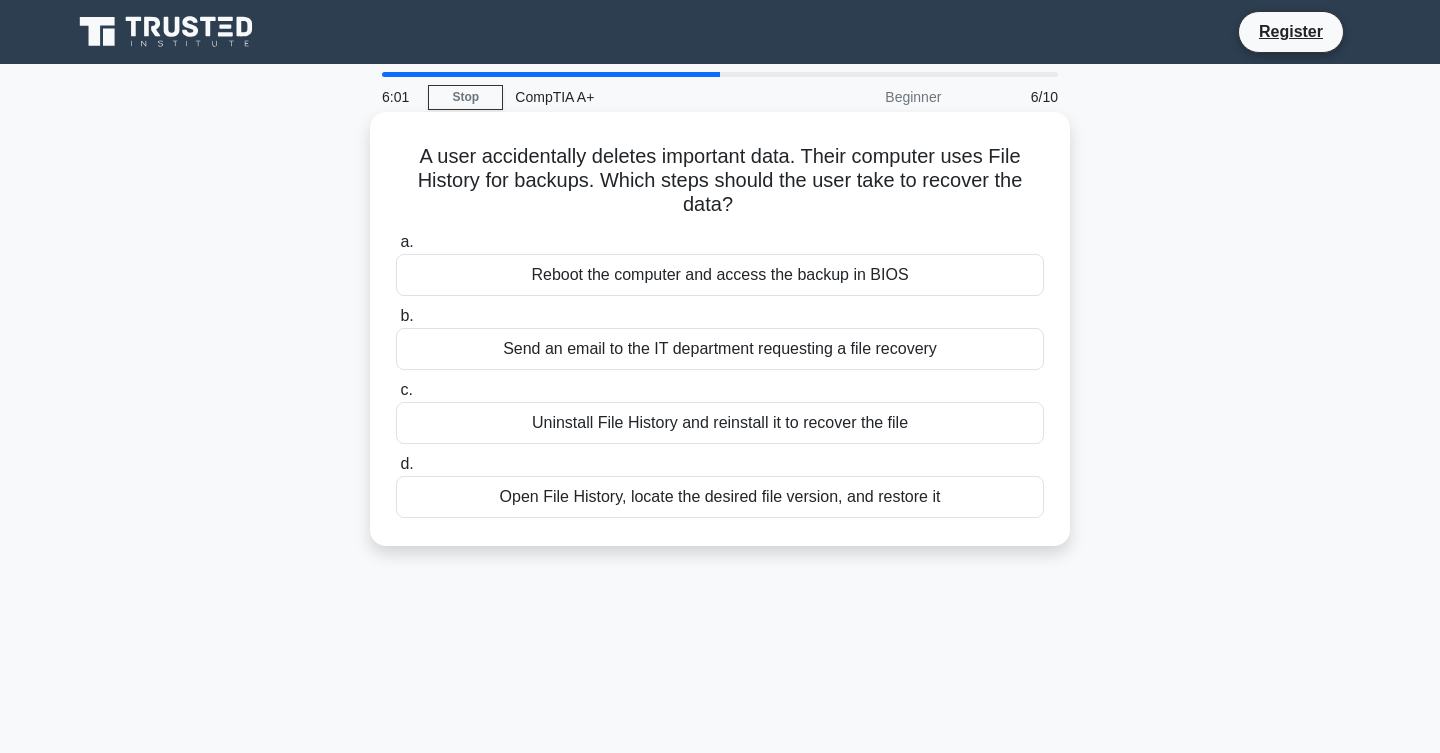 click on "Open File History, locate the desired file version, and restore it" at bounding box center [720, 497] 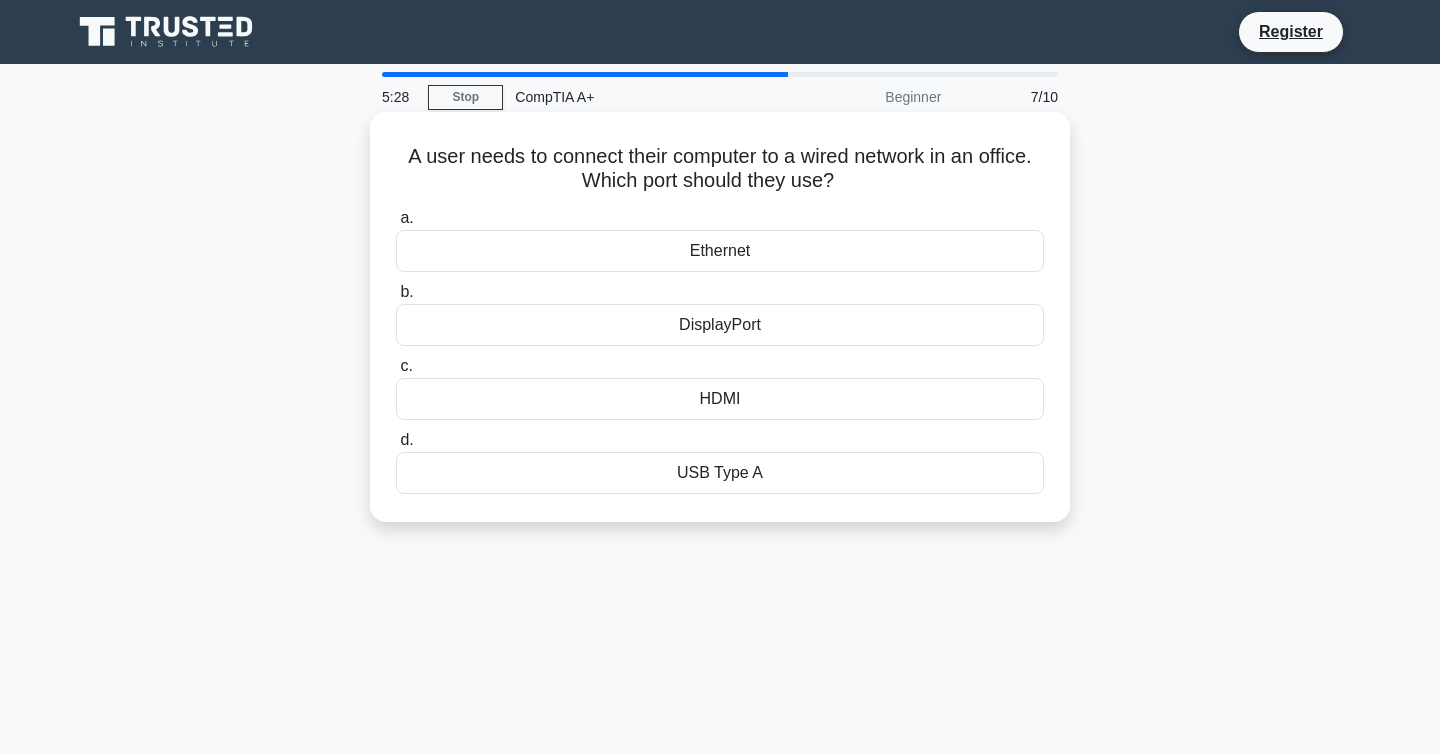 click on "HDMI" at bounding box center (720, 399) 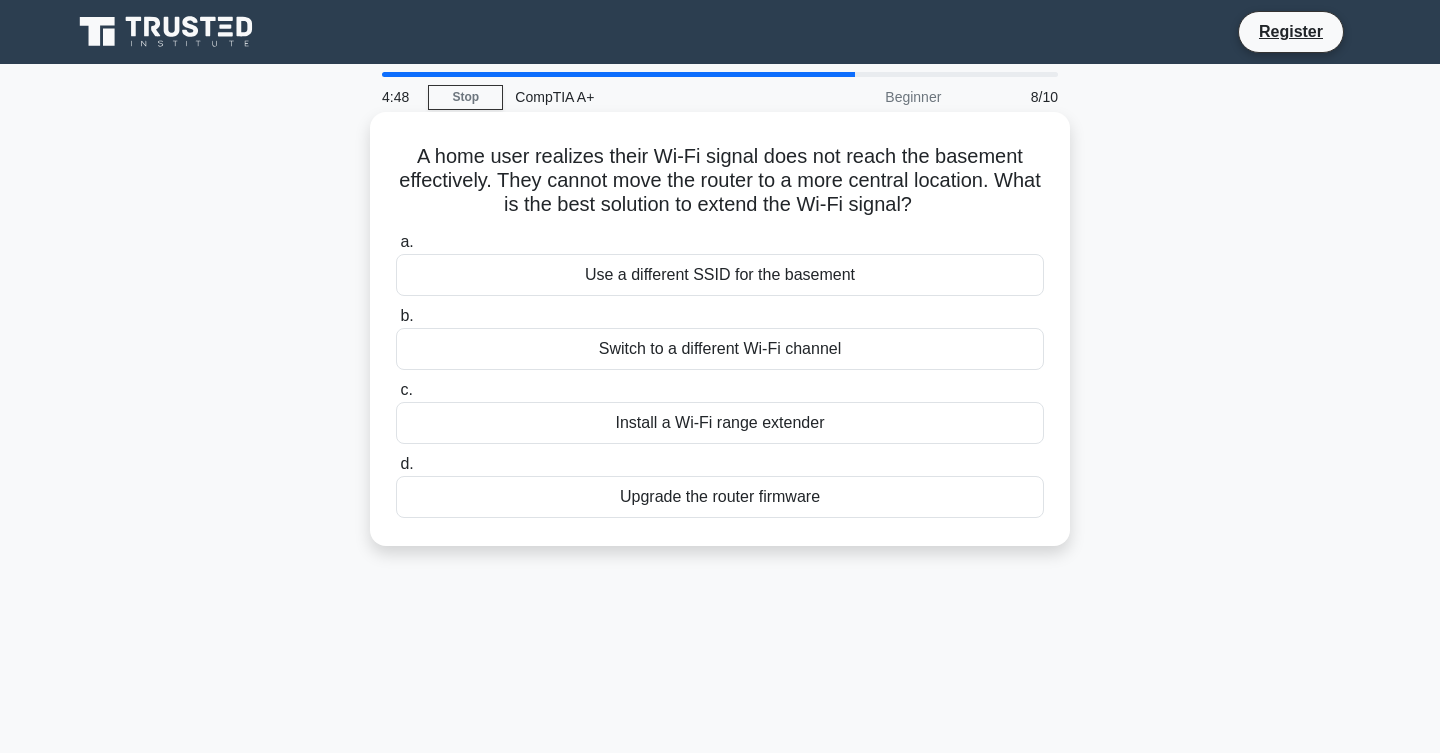 click on "Install a Wi-Fi range extender" at bounding box center [720, 423] 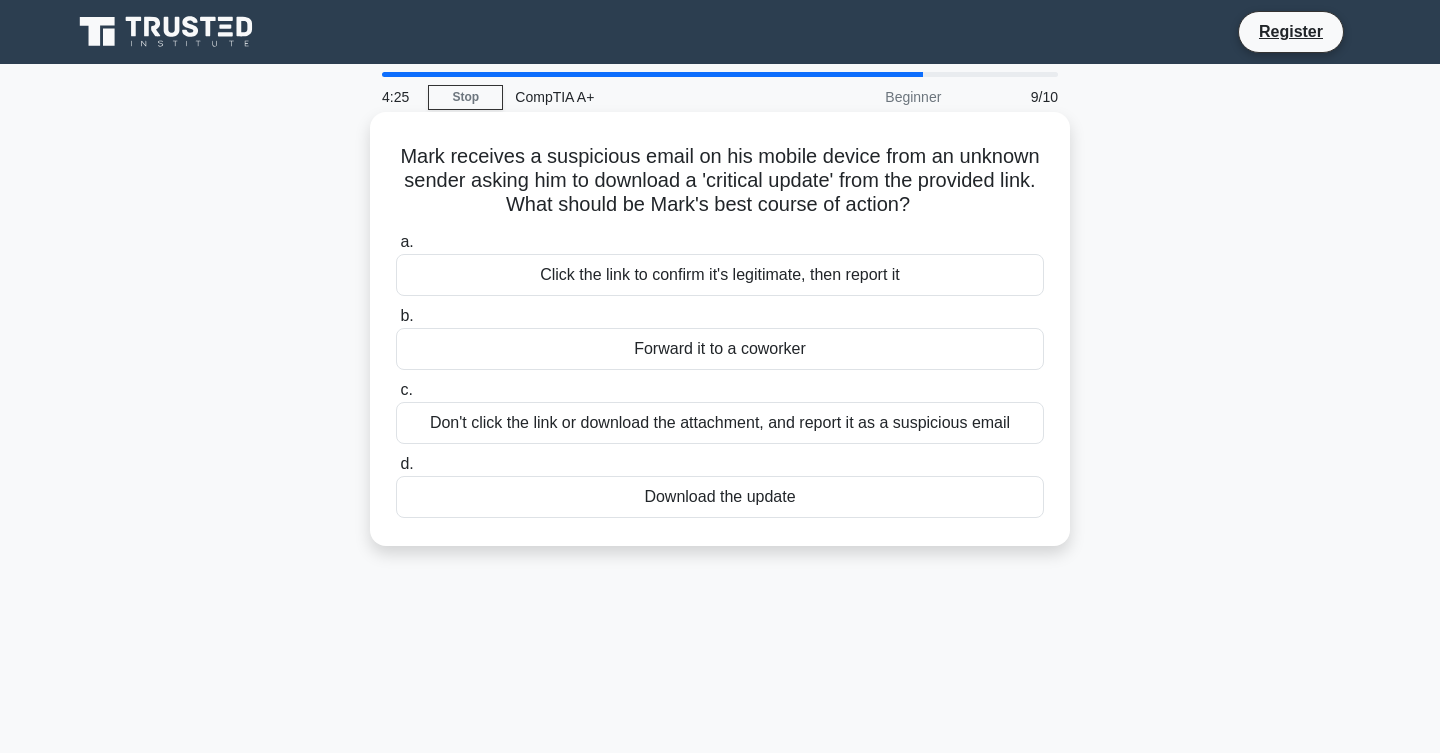 click on "Don't click the link or download the attachment, and report it as a suspicious email" at bounding box center (720, 423) 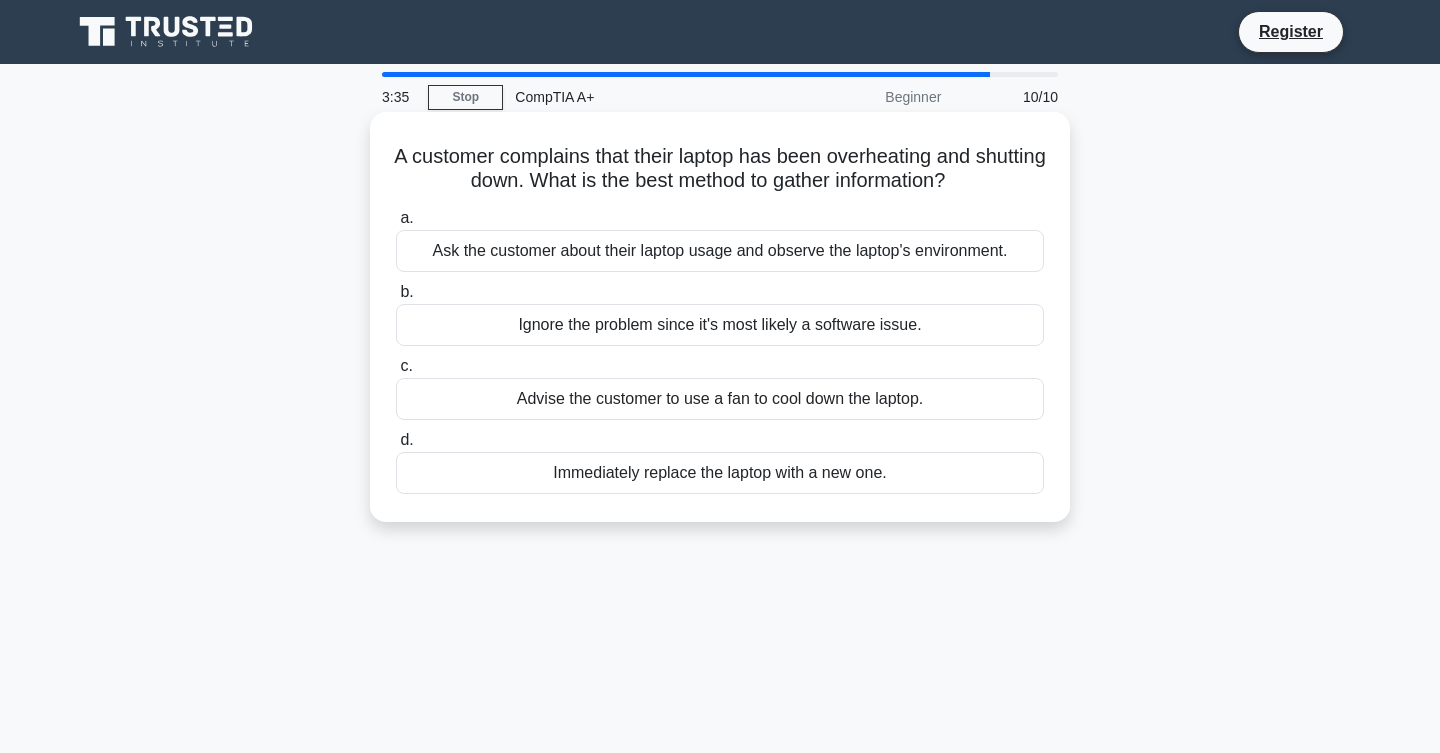 click on "Ask the customer about their laptop usage and observe the laptop's environment." at bounding box center (720, 251) 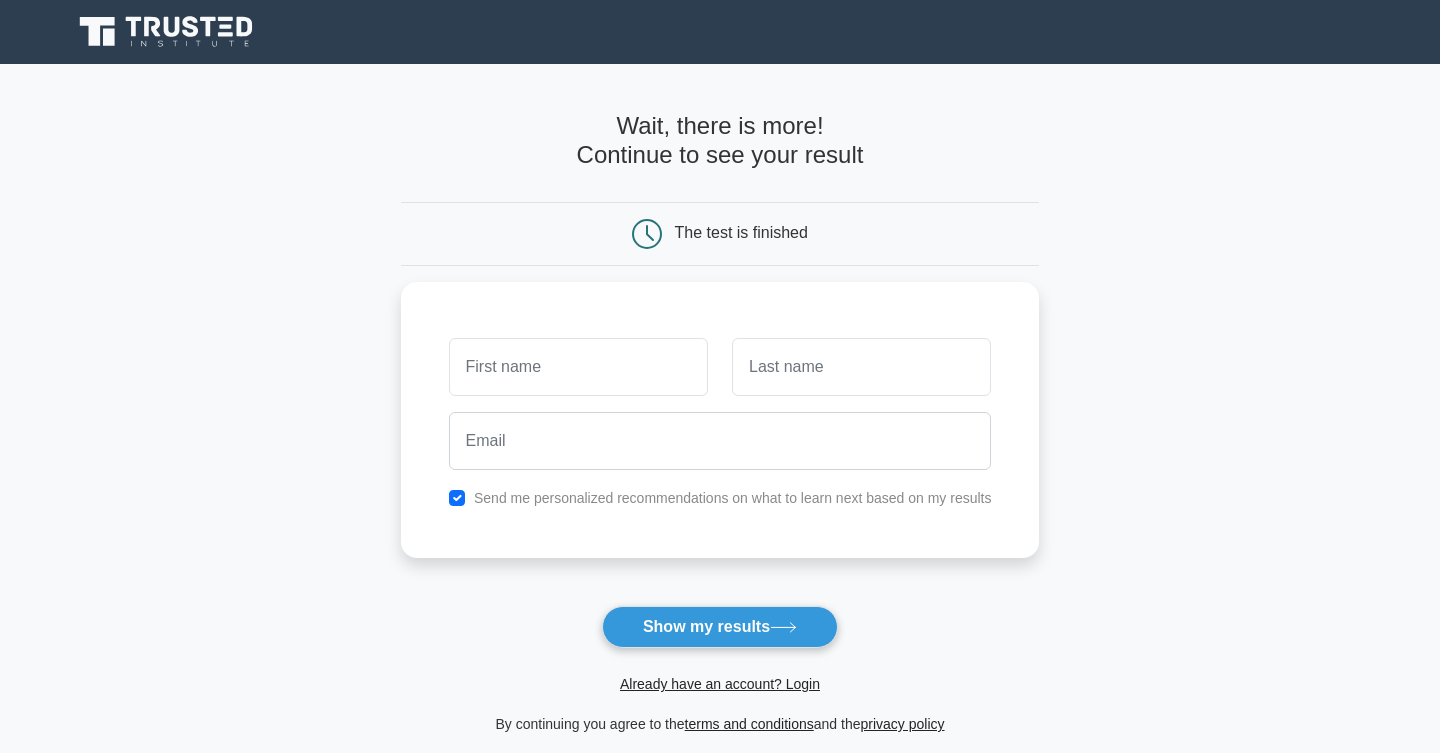 scroll, scrollTop: 0, scrollLeft: 0, axis: both 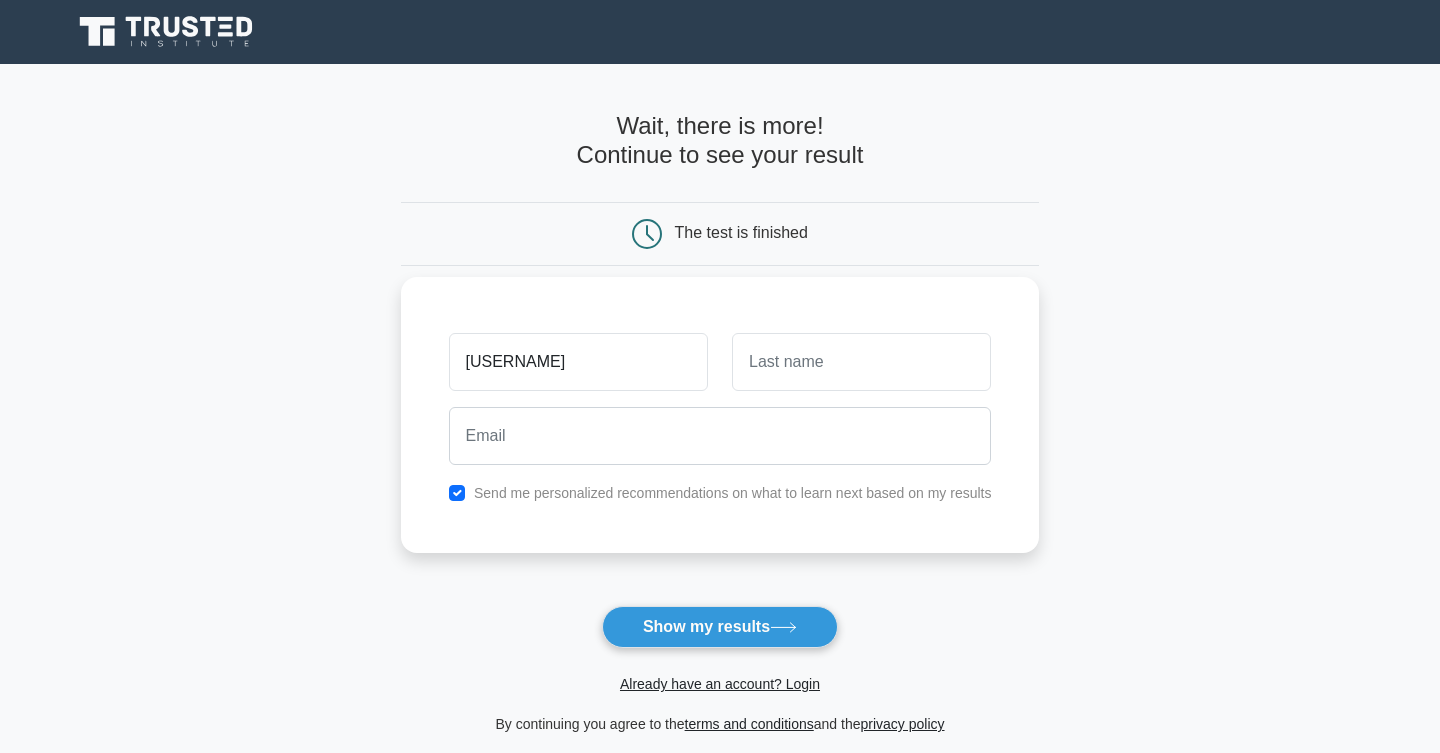 type on "[USERNAME]" 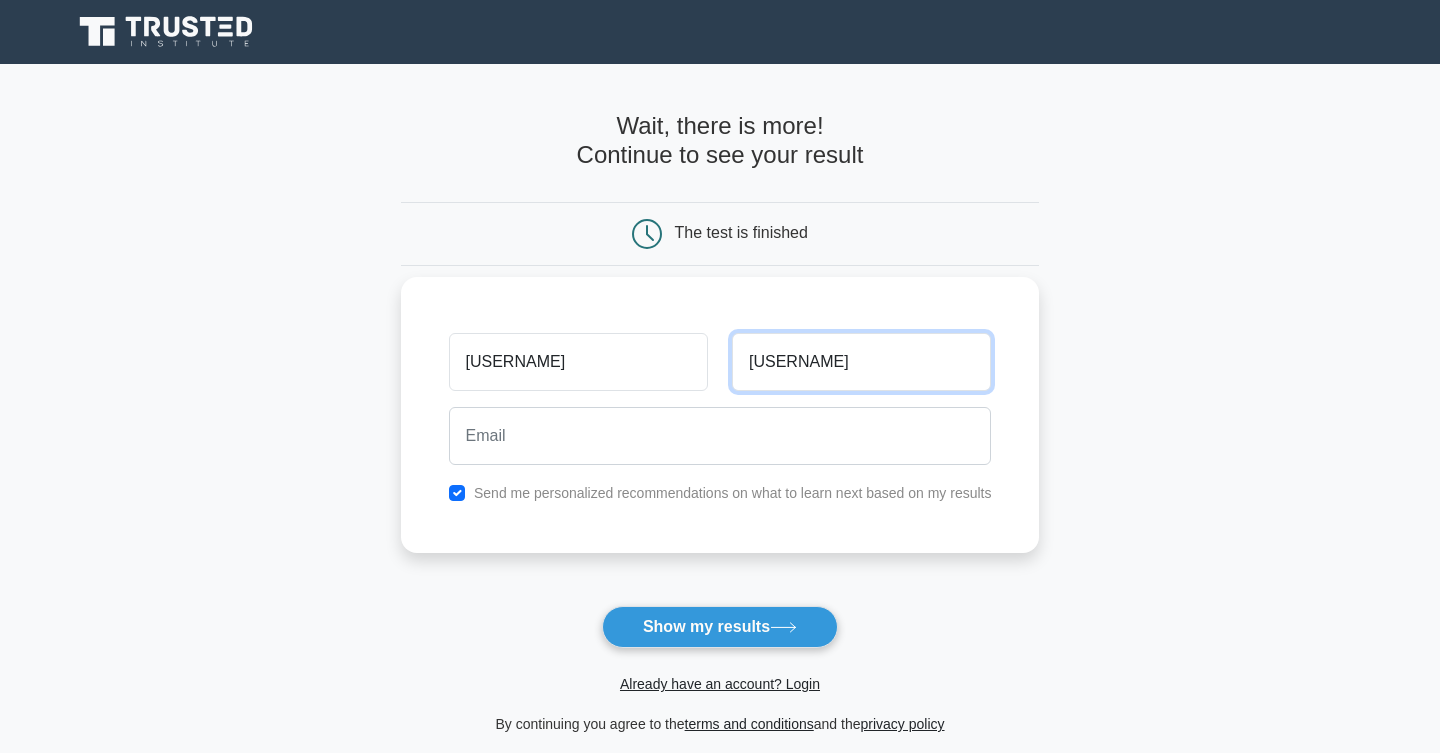 type on "[USERNAME]" 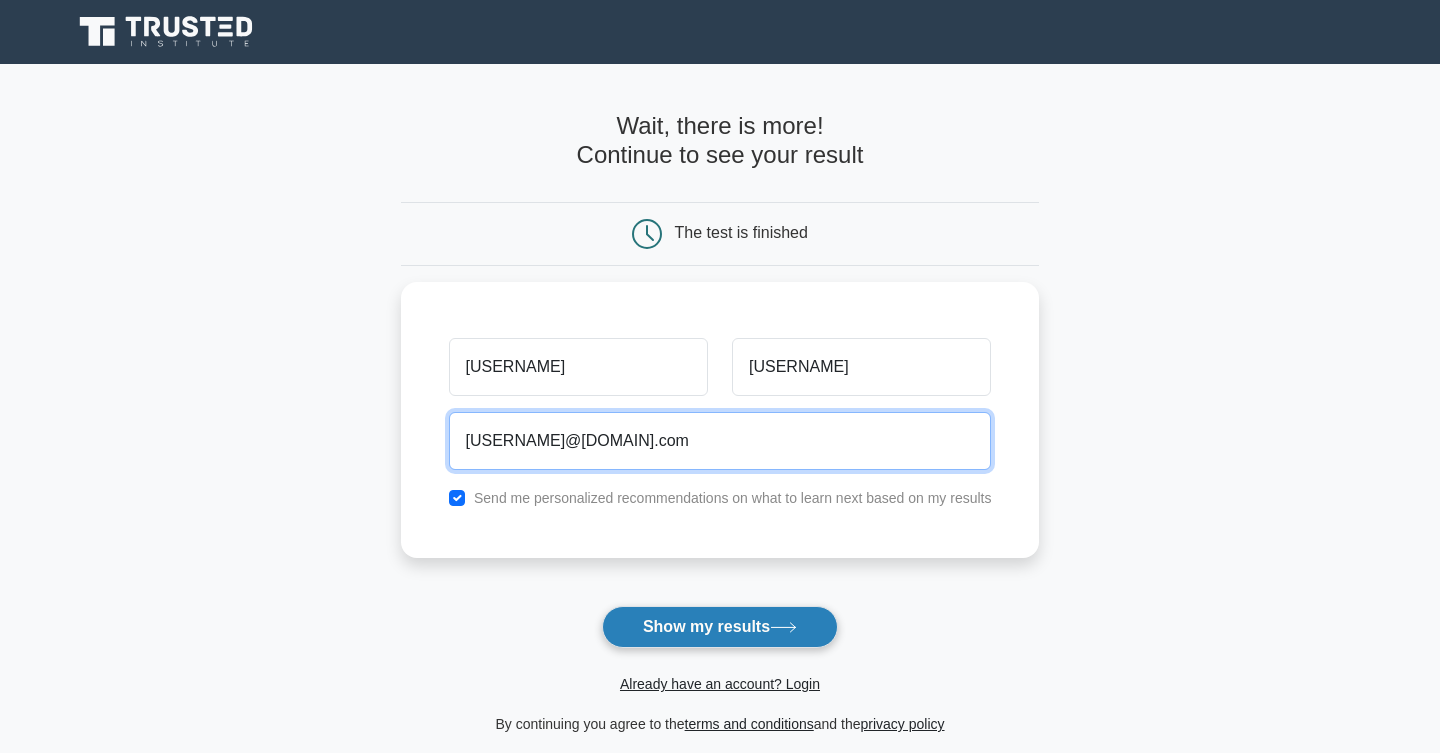 type on "[USERNAME]@[DOMAIN].com" 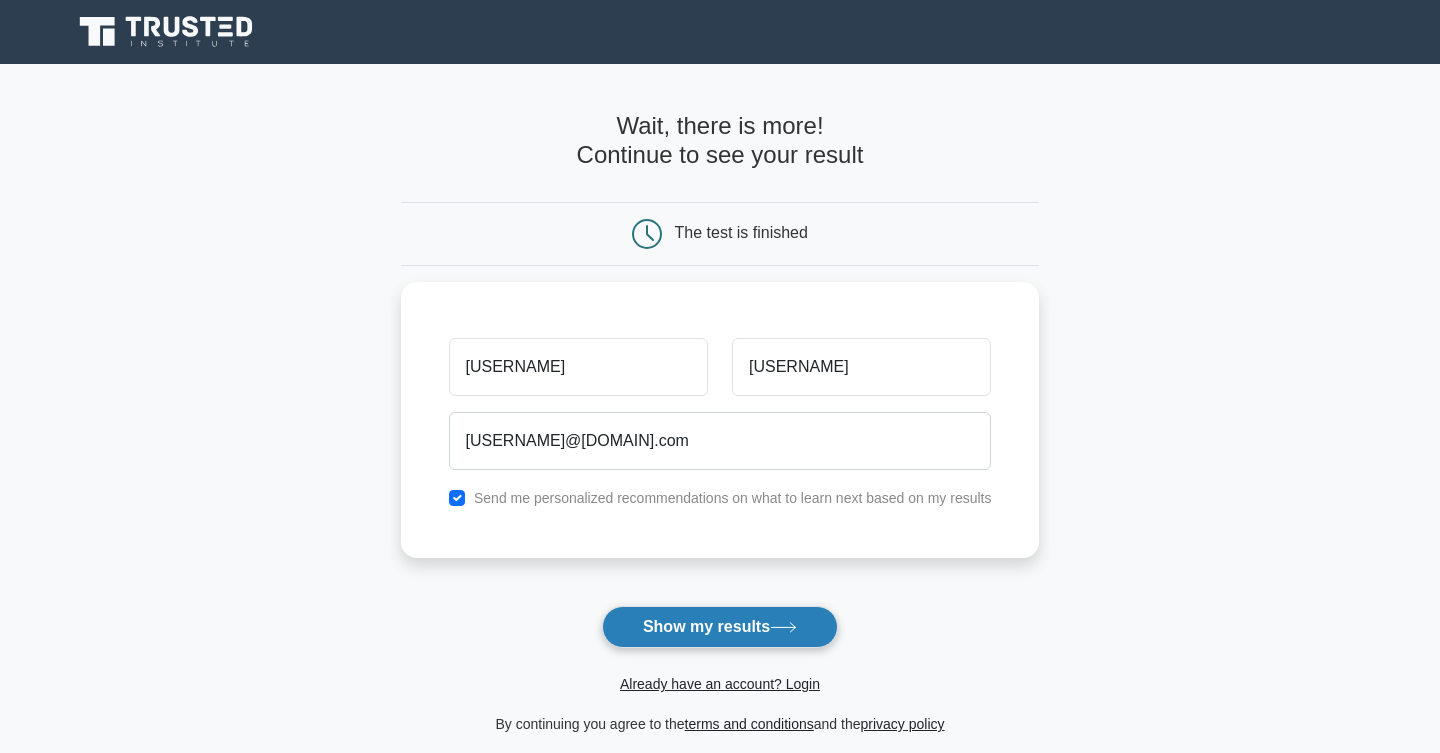 click on "Show my results" at bounding box center [720, 627] 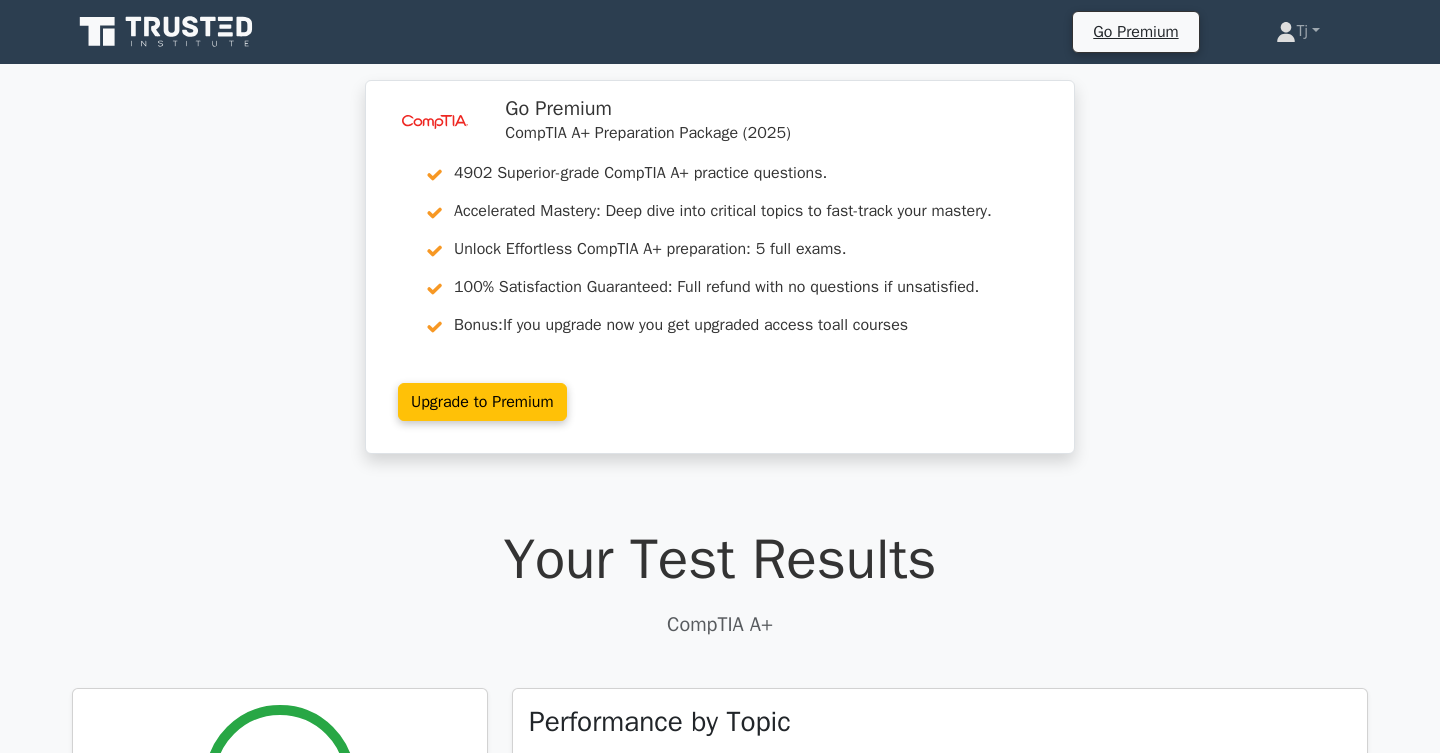 scroll, scrollTop: 0, scrollLeft: 0, axis: both 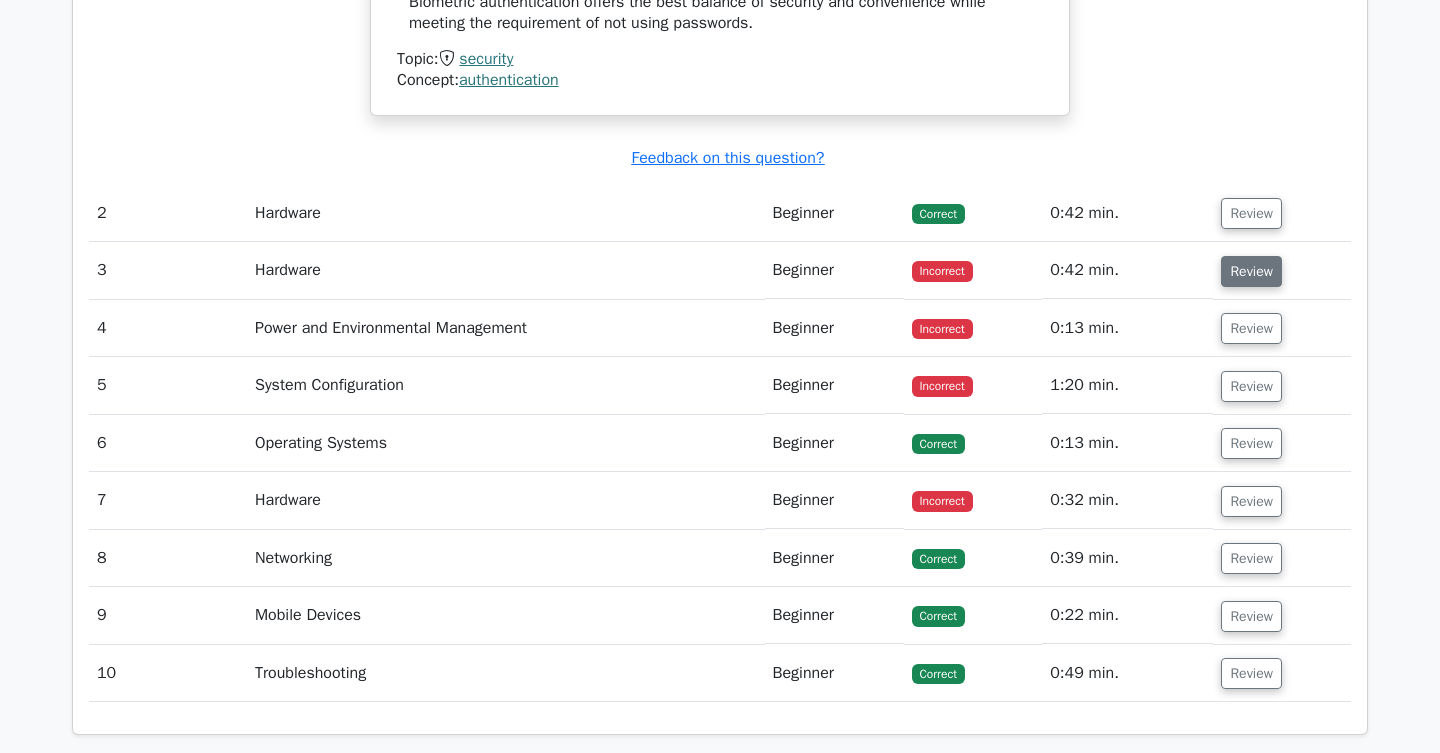 click on "Review" at bounding box center [1251, 271] 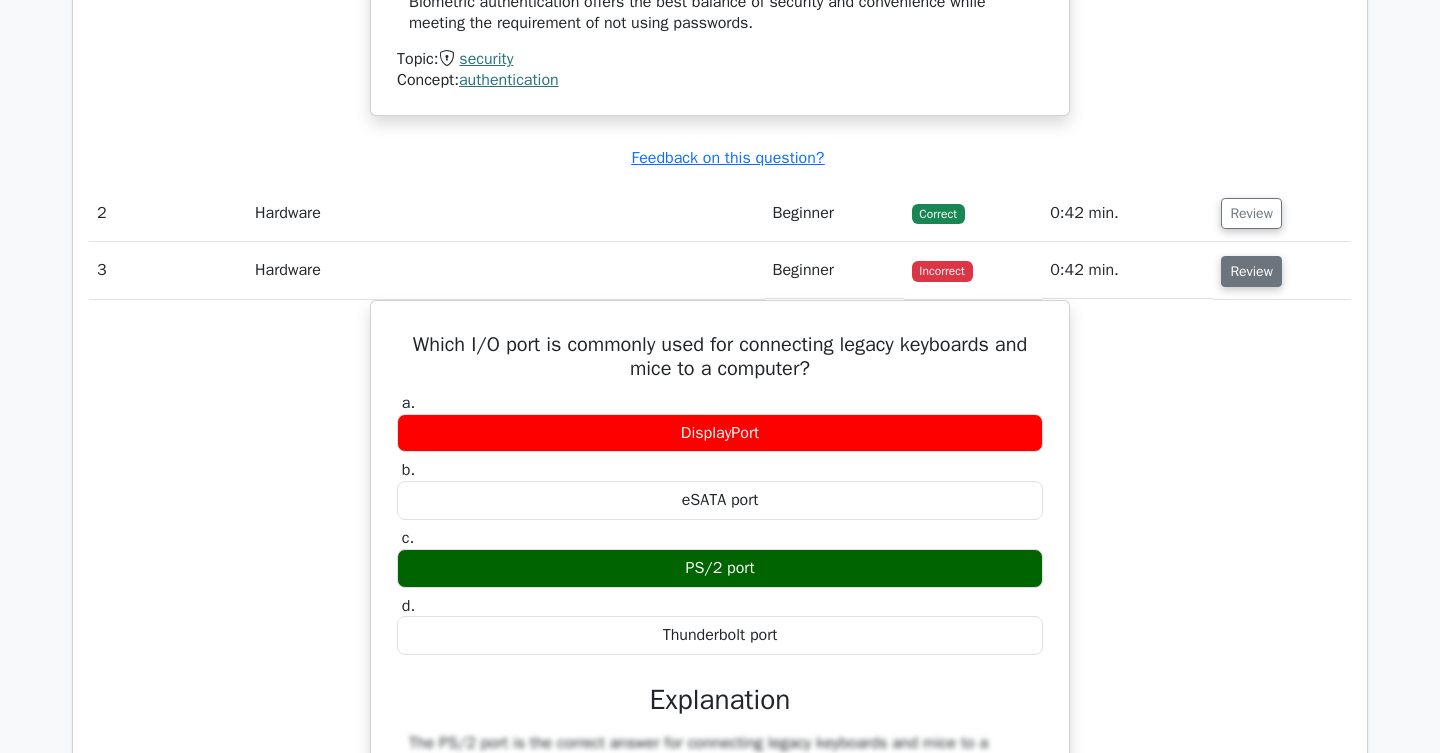 click on "Review" at bounding box center (1251, 271) 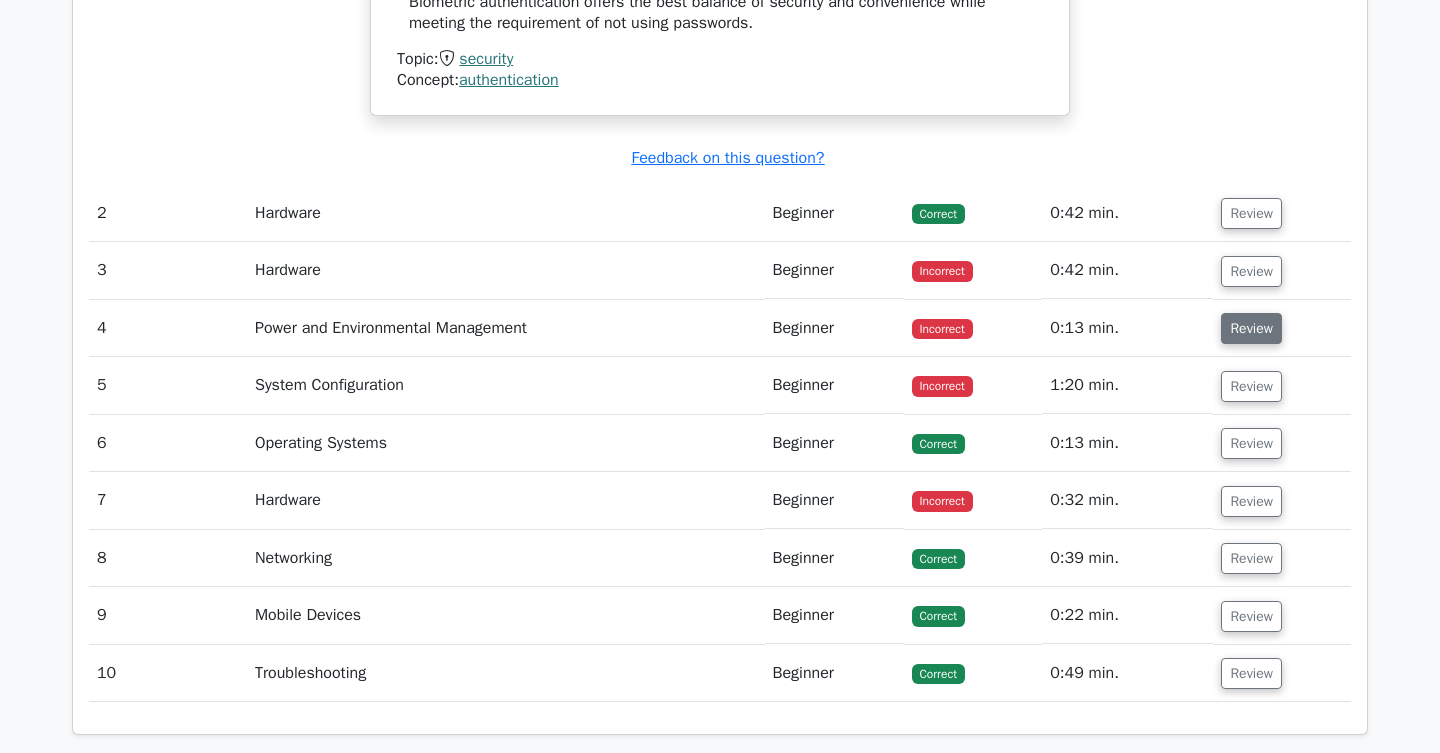 click on "Review" at bounding box center [1251, 328] 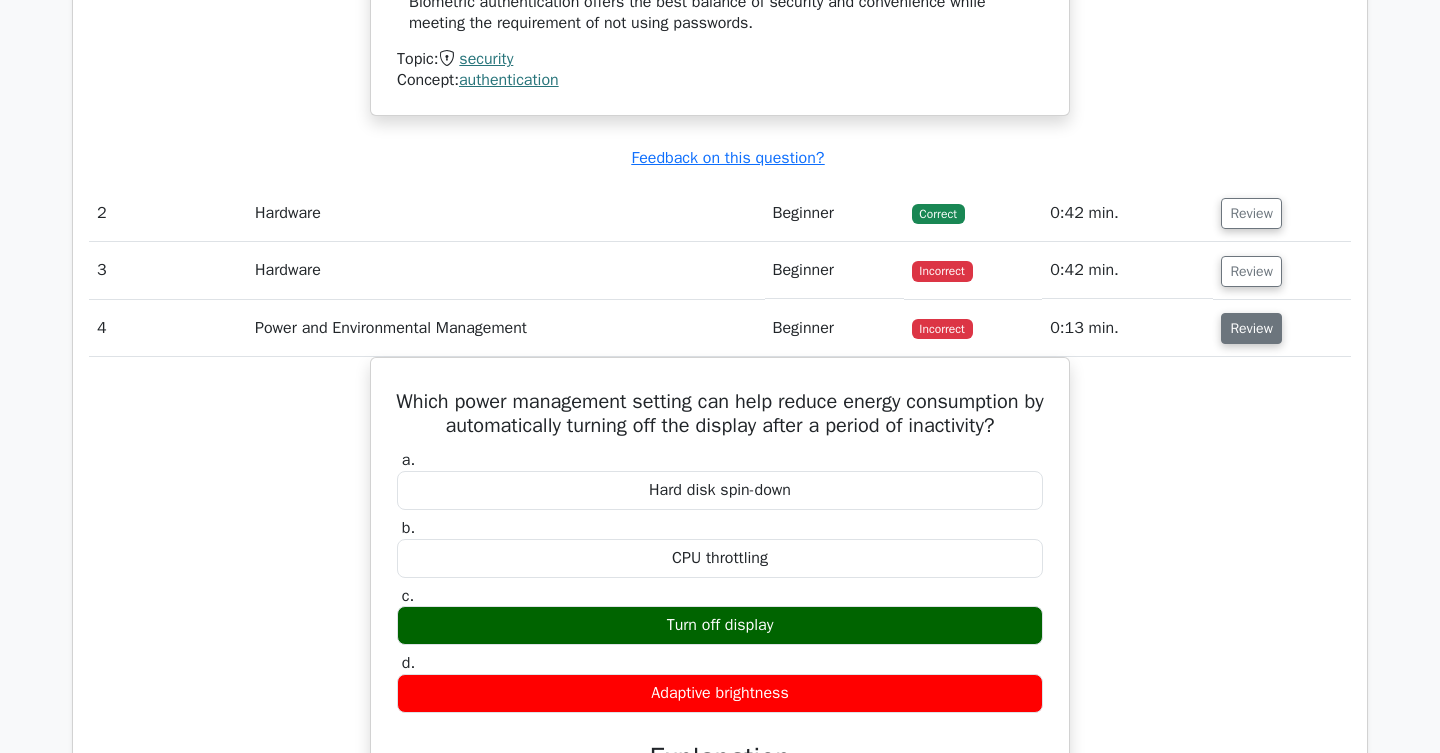 click on "Review" at bounding box center (1251, 328) 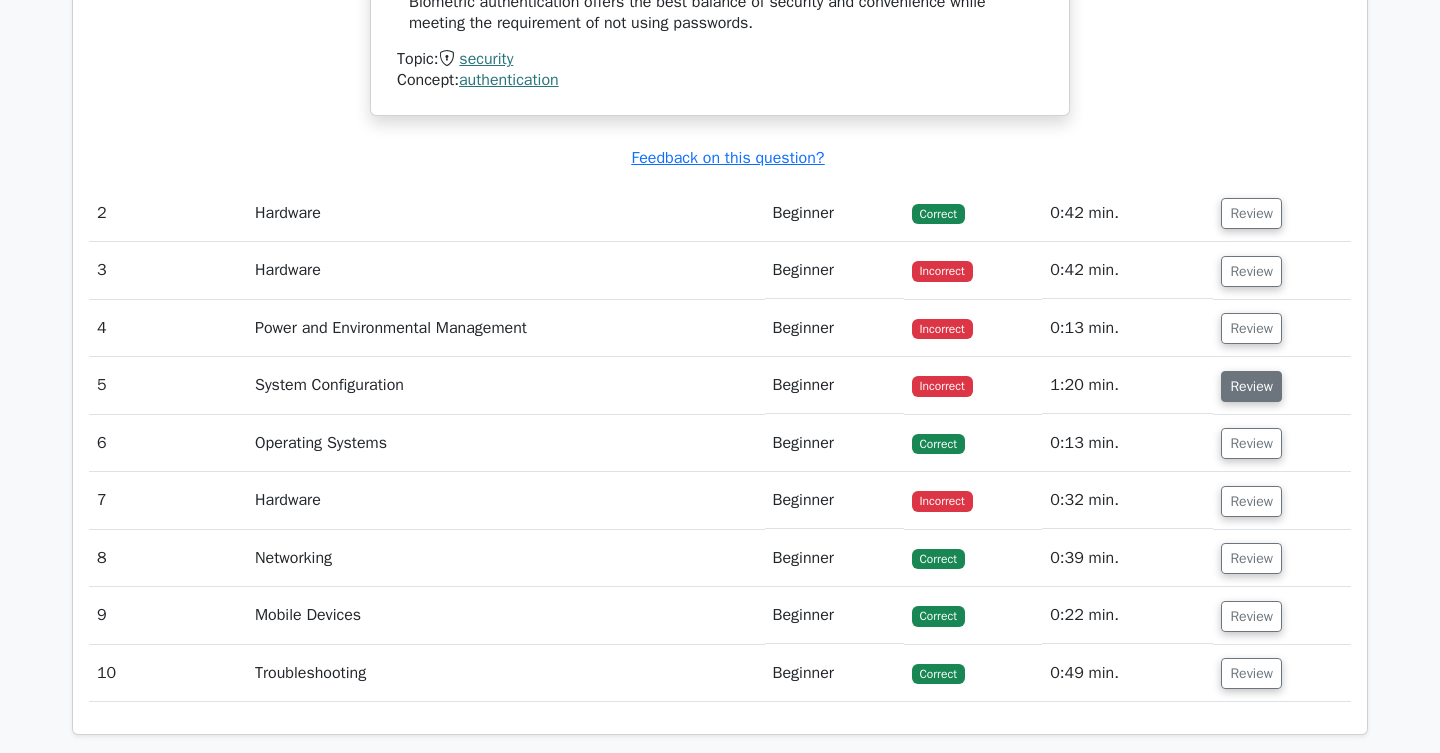click on "Review" at bounding box center (1251, 386) 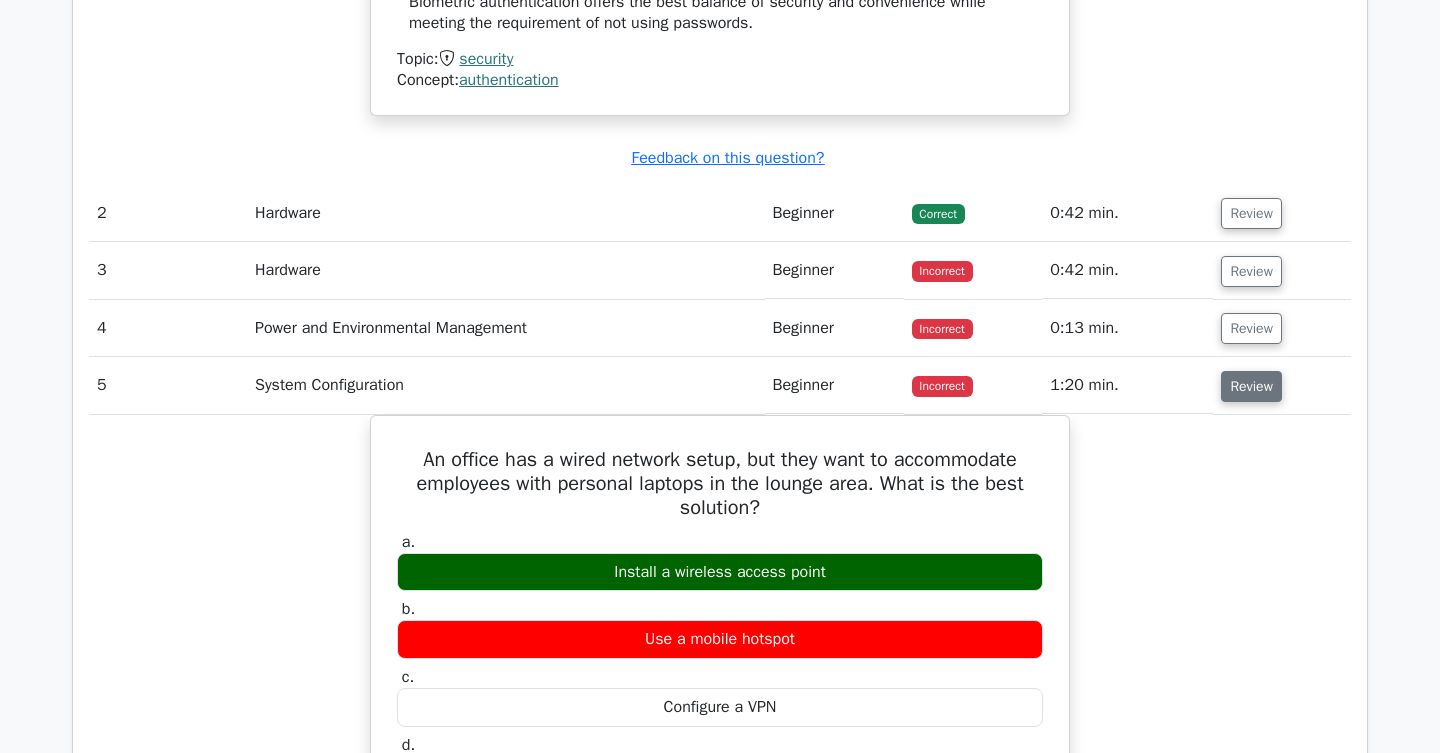 click on "Review" at bounding box center [1251, 386] 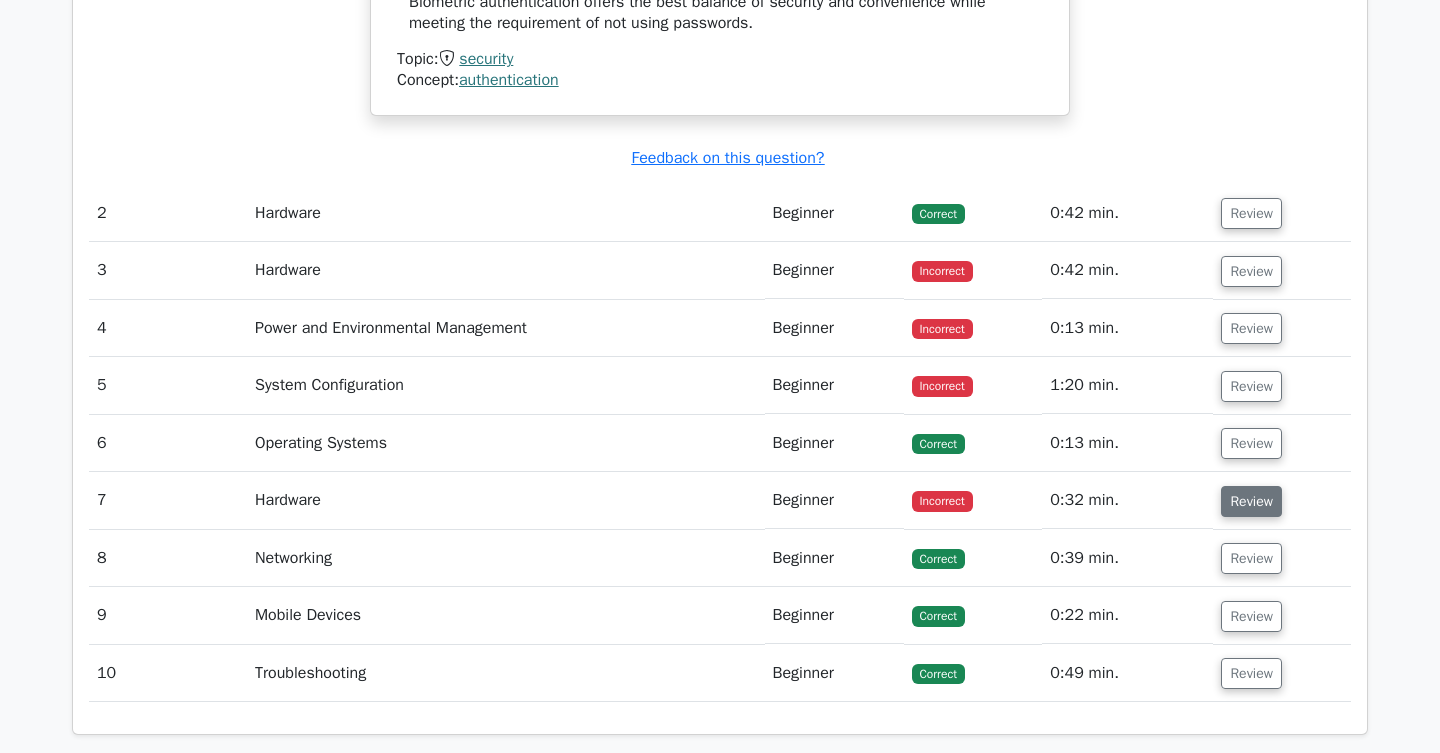 click on "Review" at bounding box center (1251, 501) 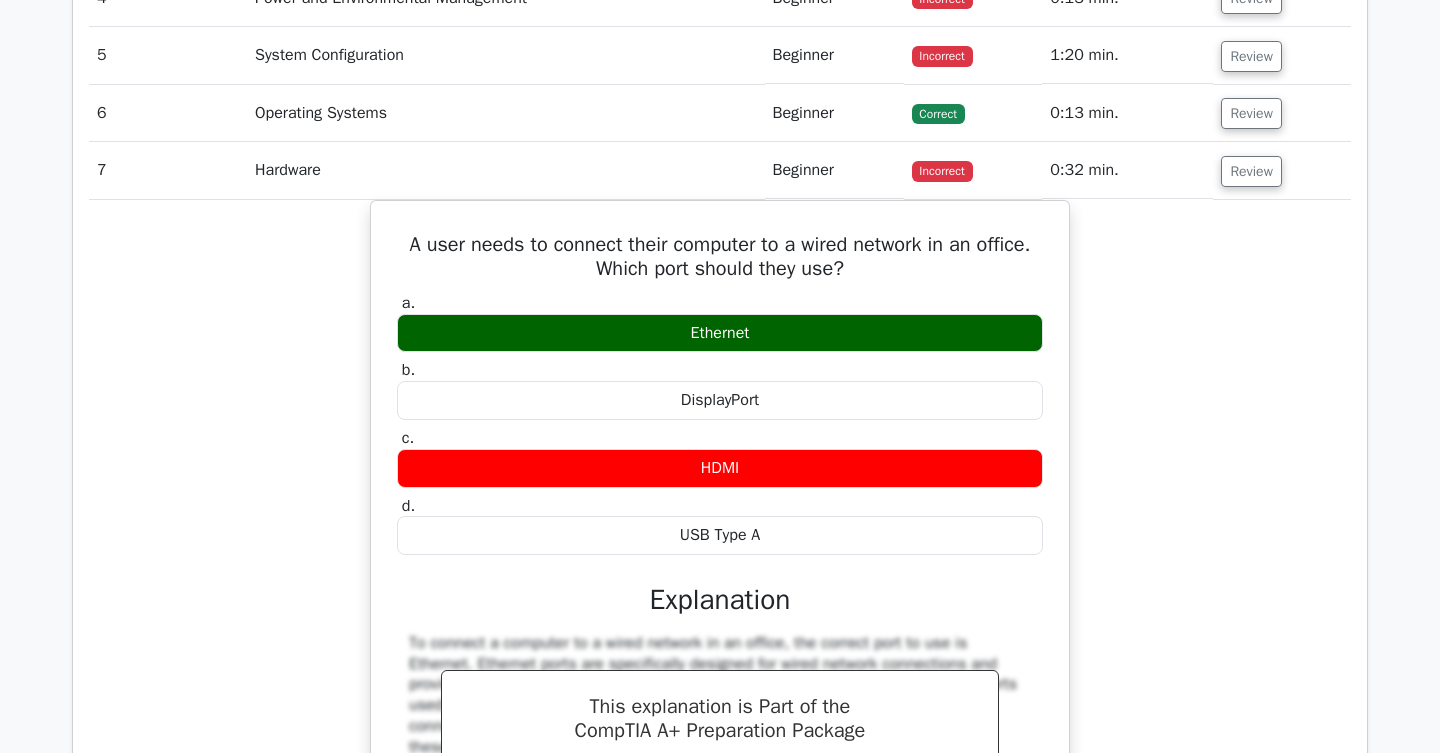 scroll, scrollTop: 2877, scrollLeft: 0, axis: vertical 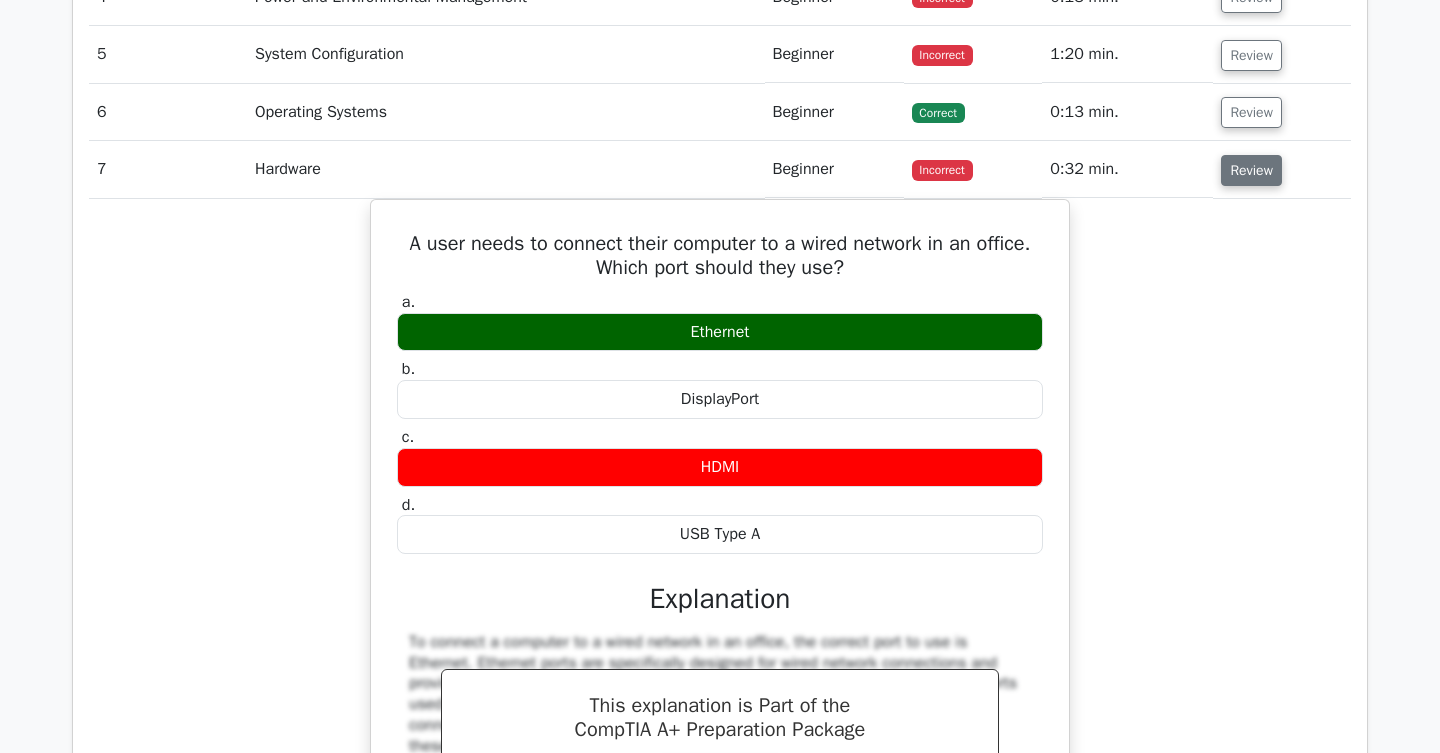 click on "Review" at bounding box center [1251, 170] 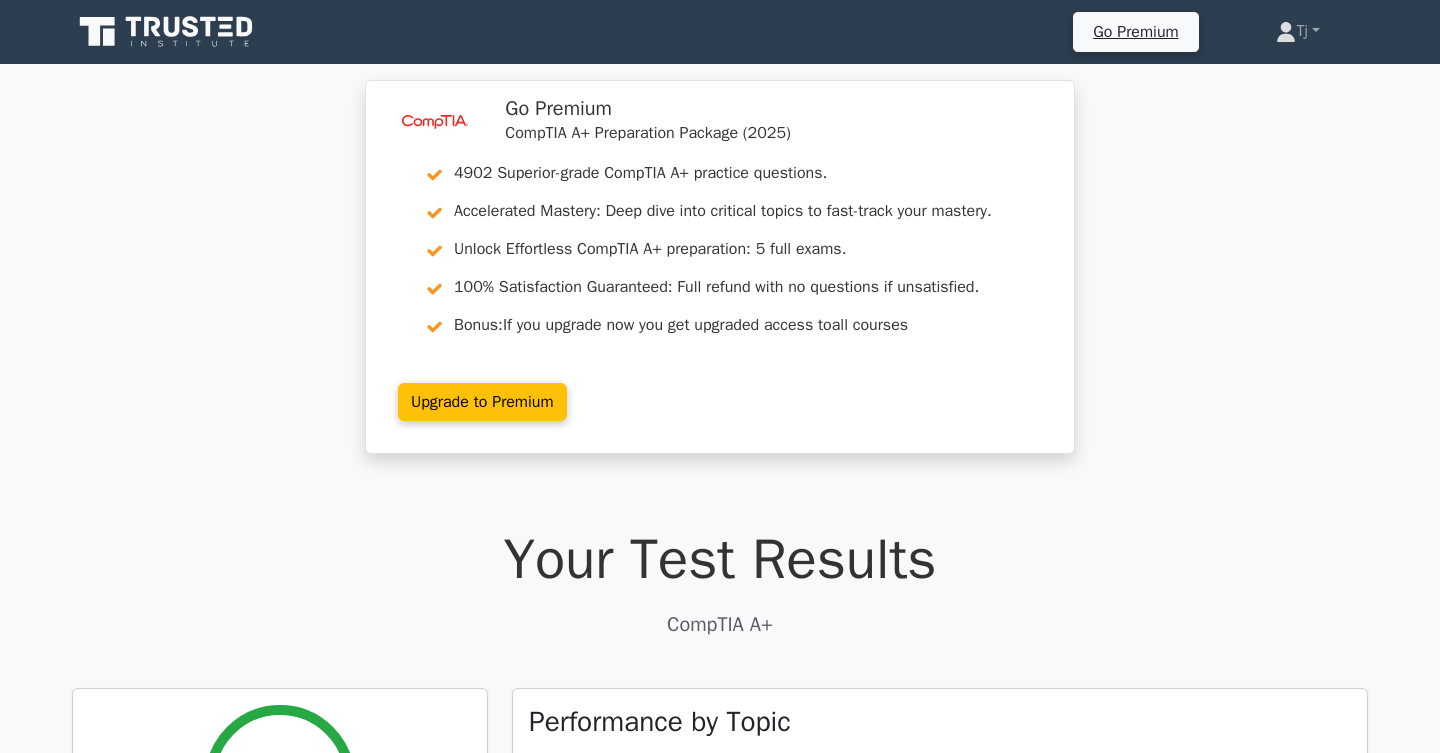 scroll, scrollTop: 0, scrollLeft: 0, axis: both 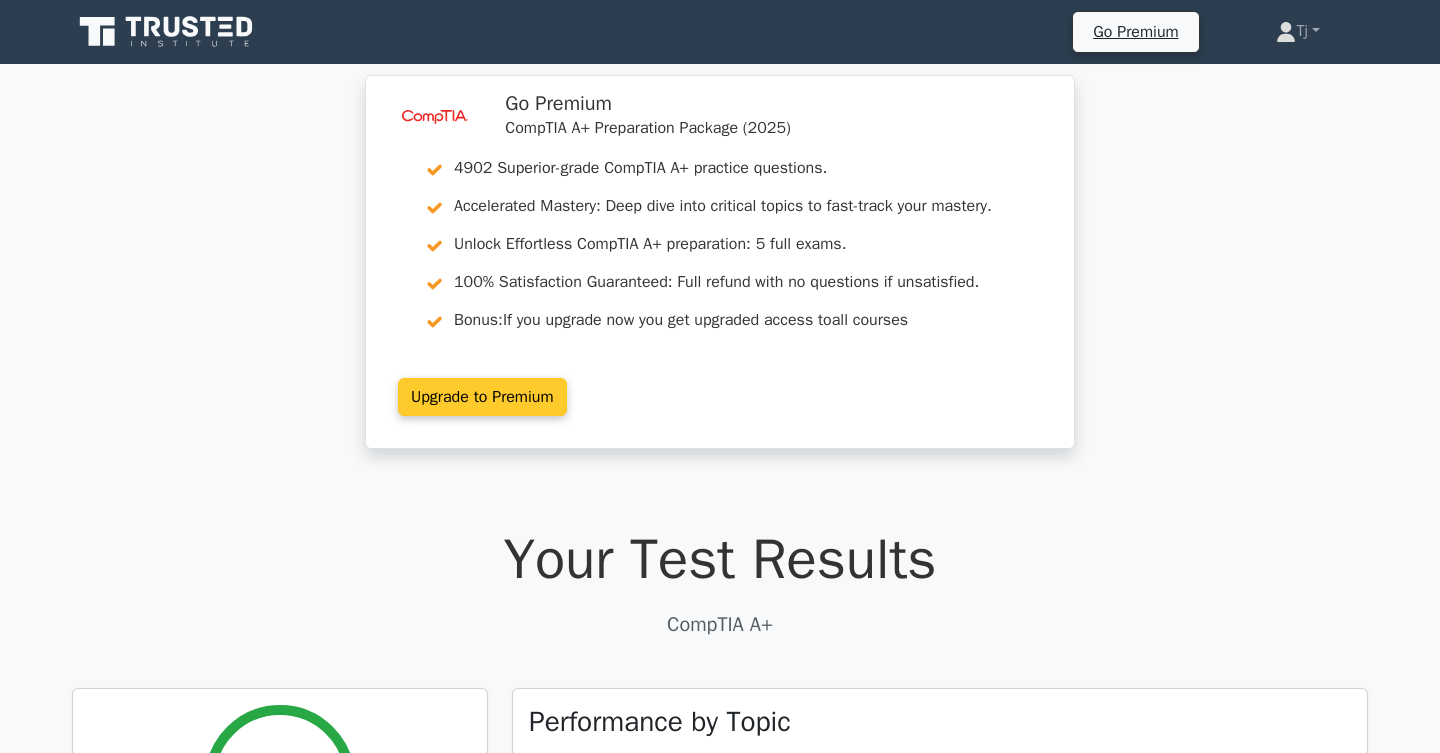 click on "Upgrade to Premium" at bounding box center [482, 397] 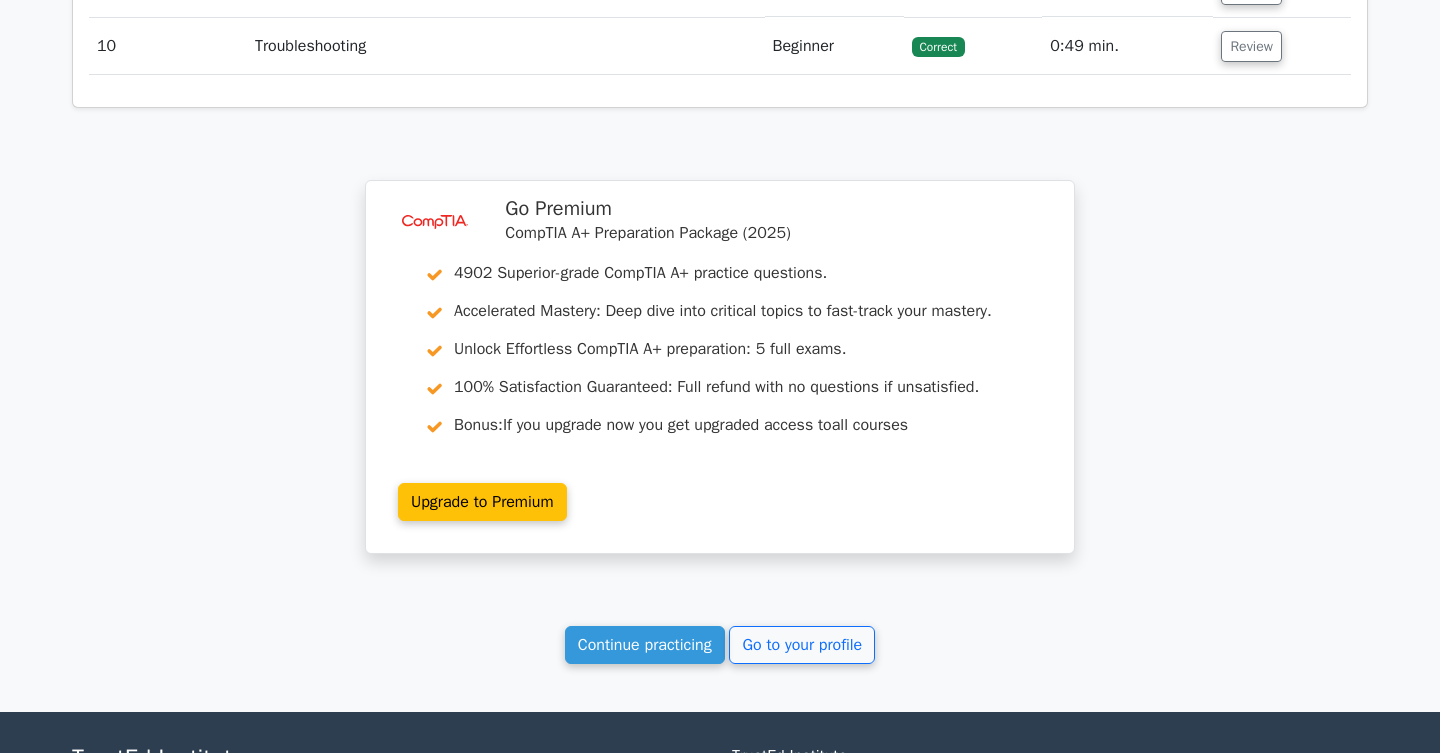 scroll, scrollTop: 3183, scrollLeft: 0, axis: vertical 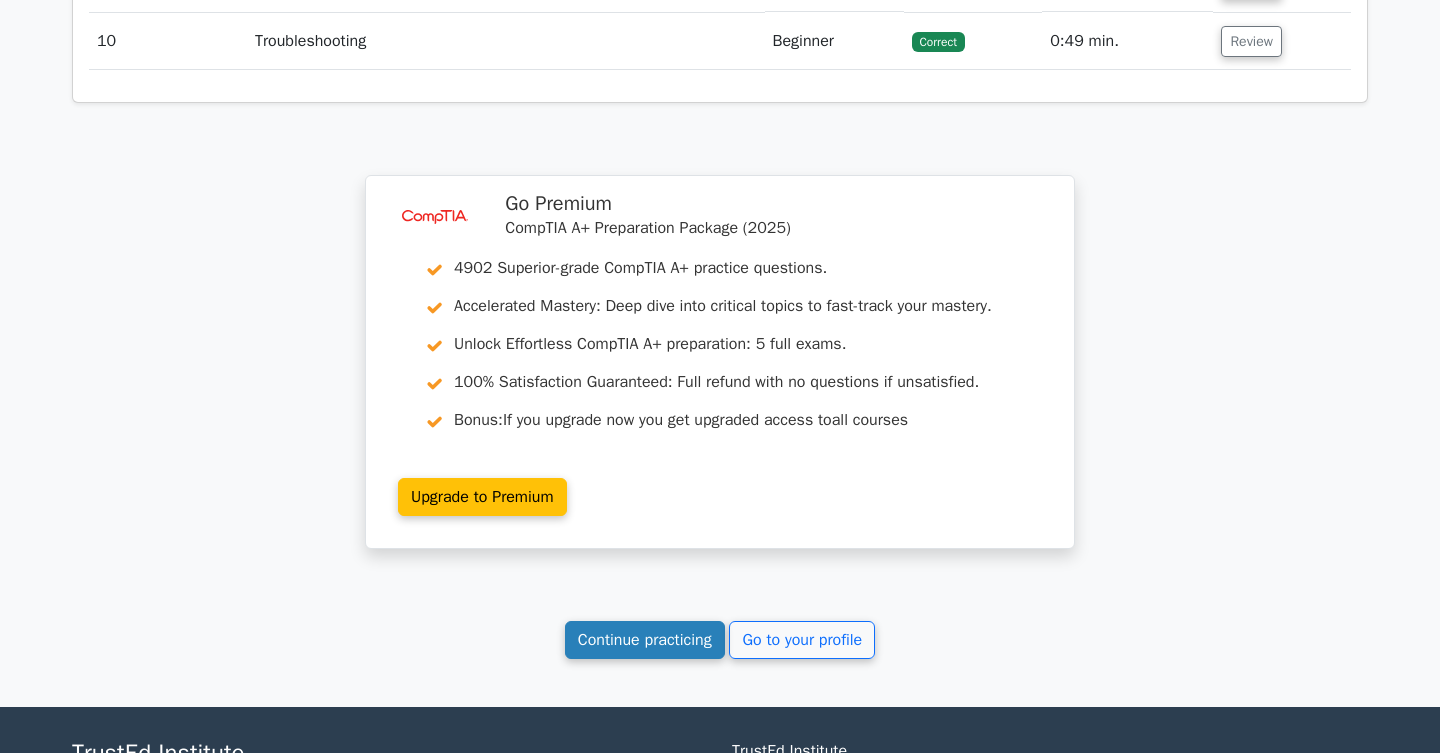 click on "Continue practicing" at bounding box center (645, 640) 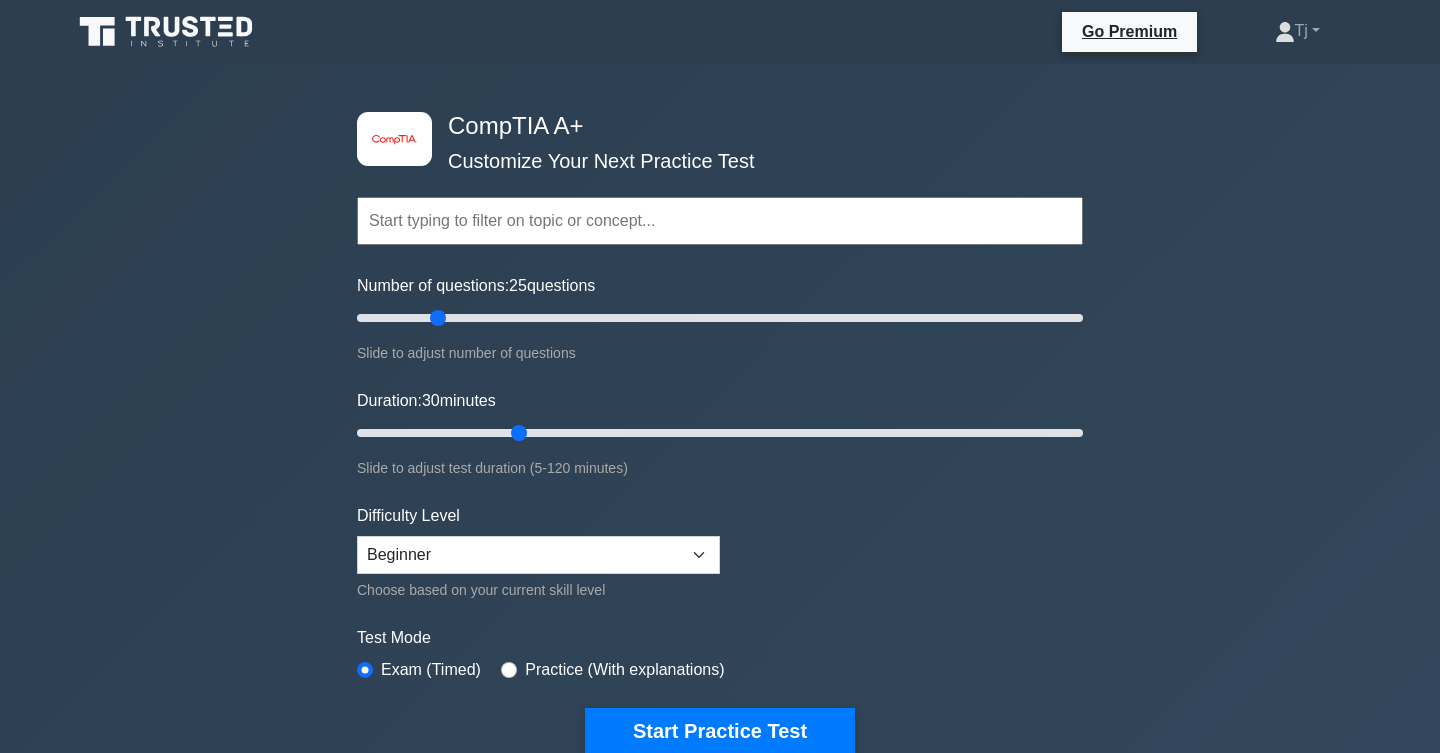 scroll, scrollTop: 0, scrollLeft: 0, axis: both 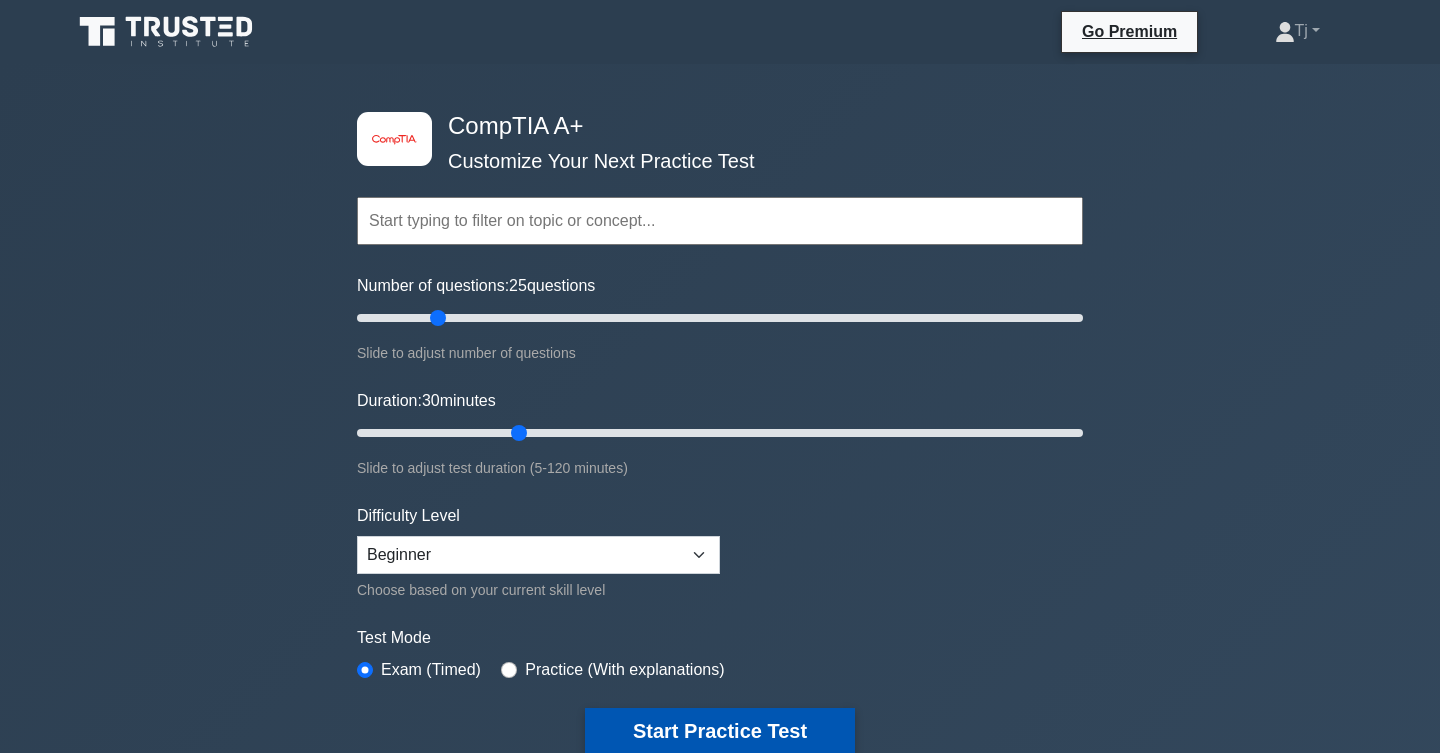 click on "Start Practice Test" at bounding box center (720, 731) 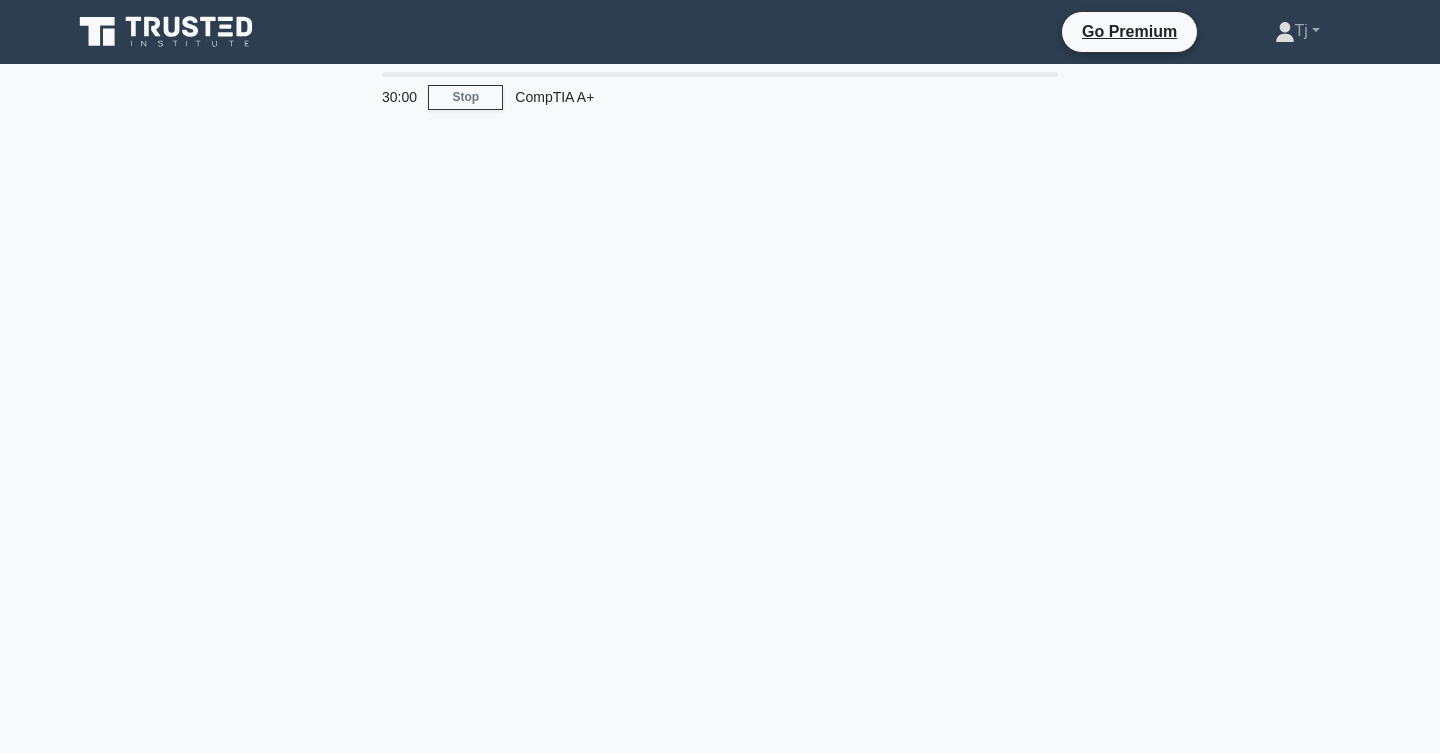 scroll, scrollTop: 0, scrollLeft: 0, axis: both 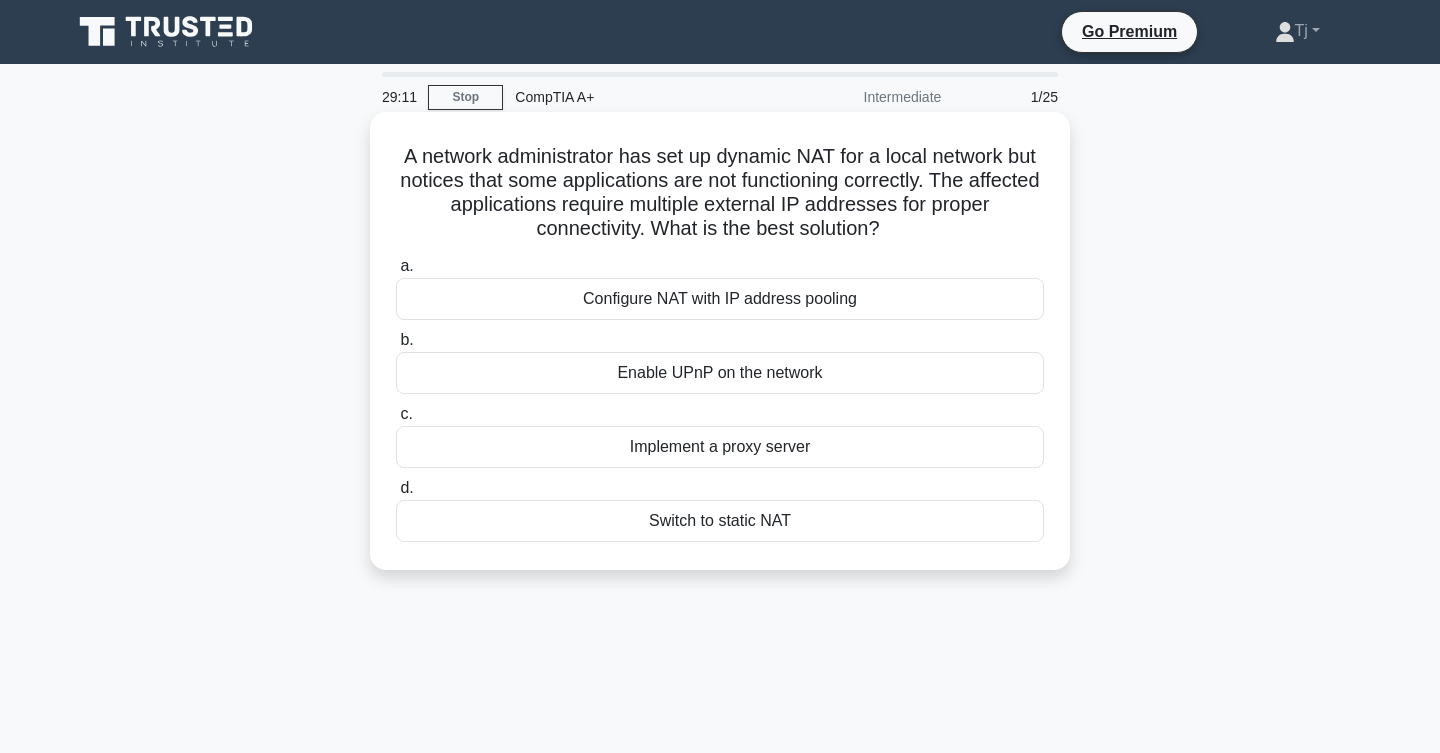 click on "Configure NAT with IP address pooling" at bounding box center [720, 299] 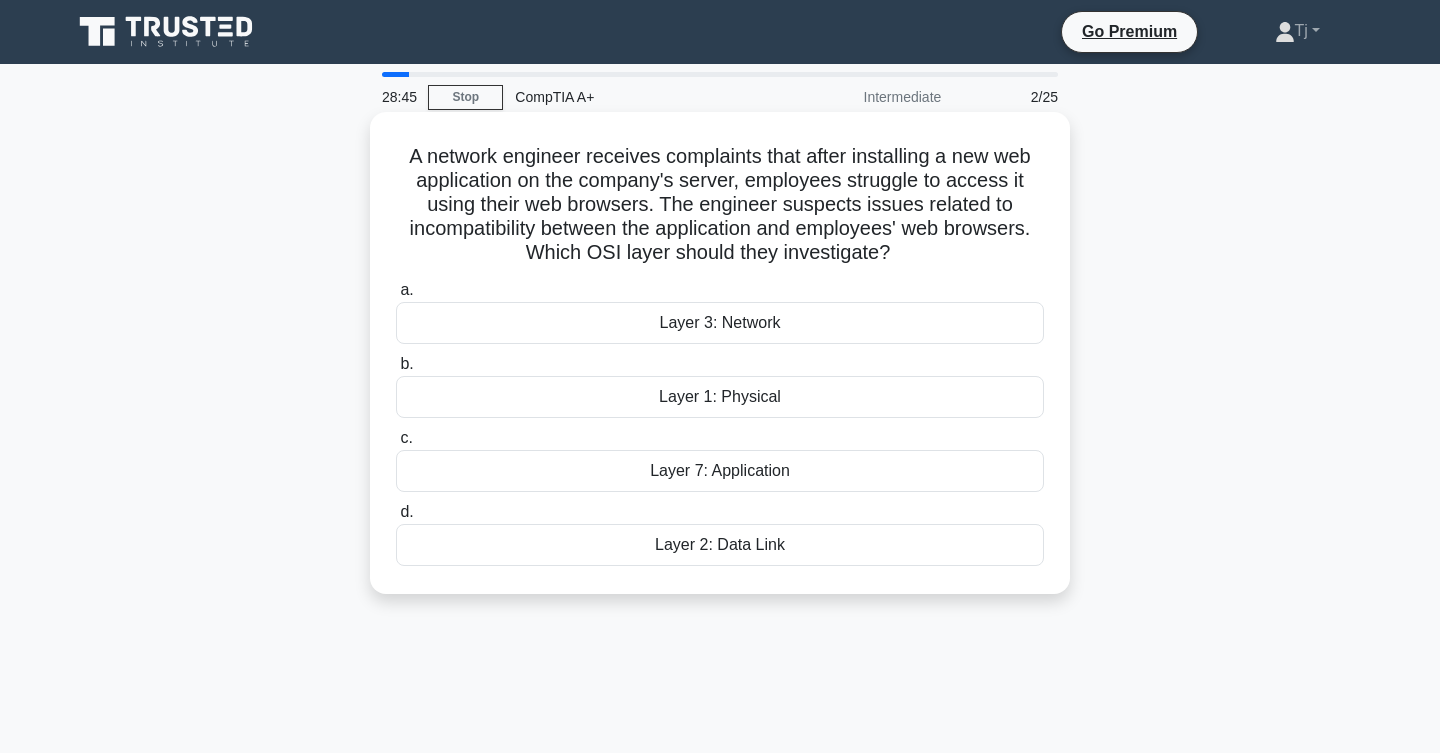 click on "Layer 7: Application" at bounding box center (720, 471) 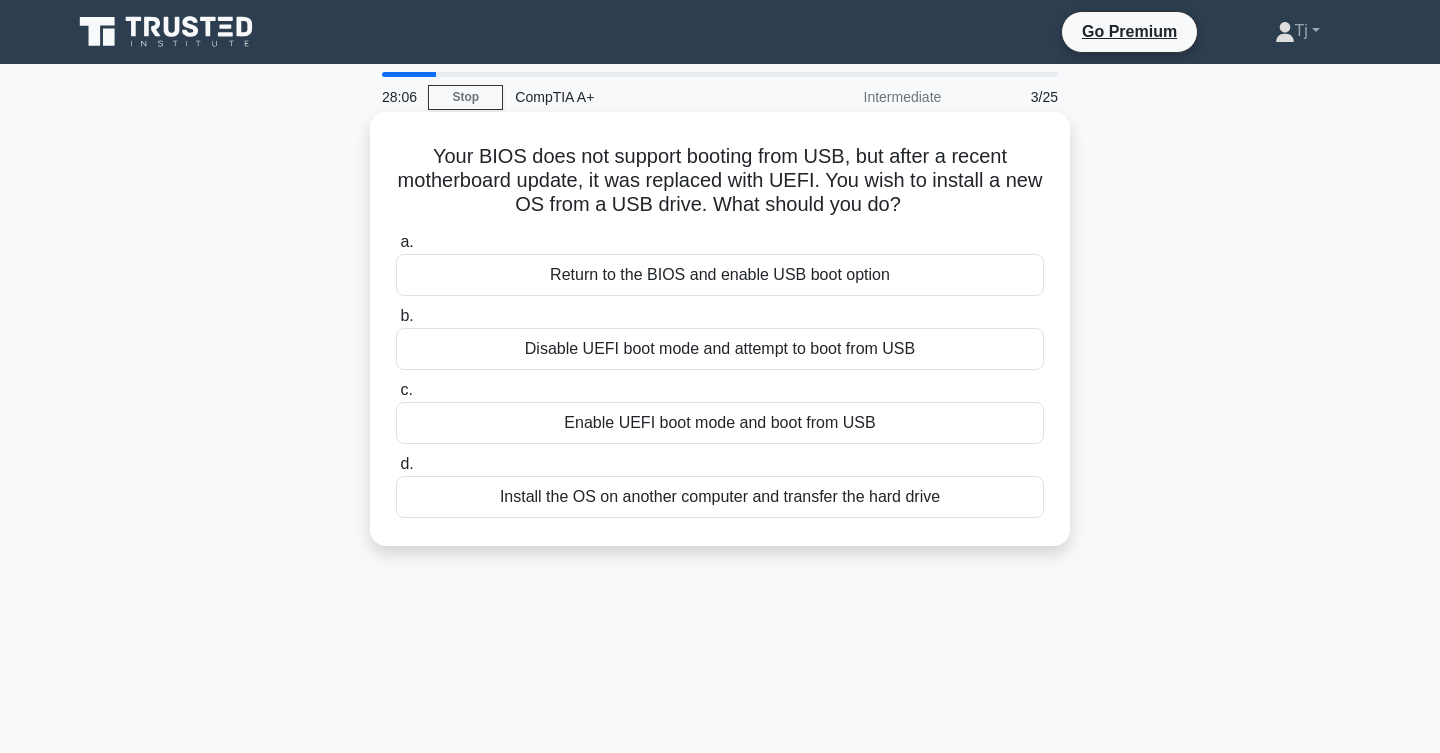 click on "Install the OS on another computer and transfer the hard drive" at bounding box center (720, 497) 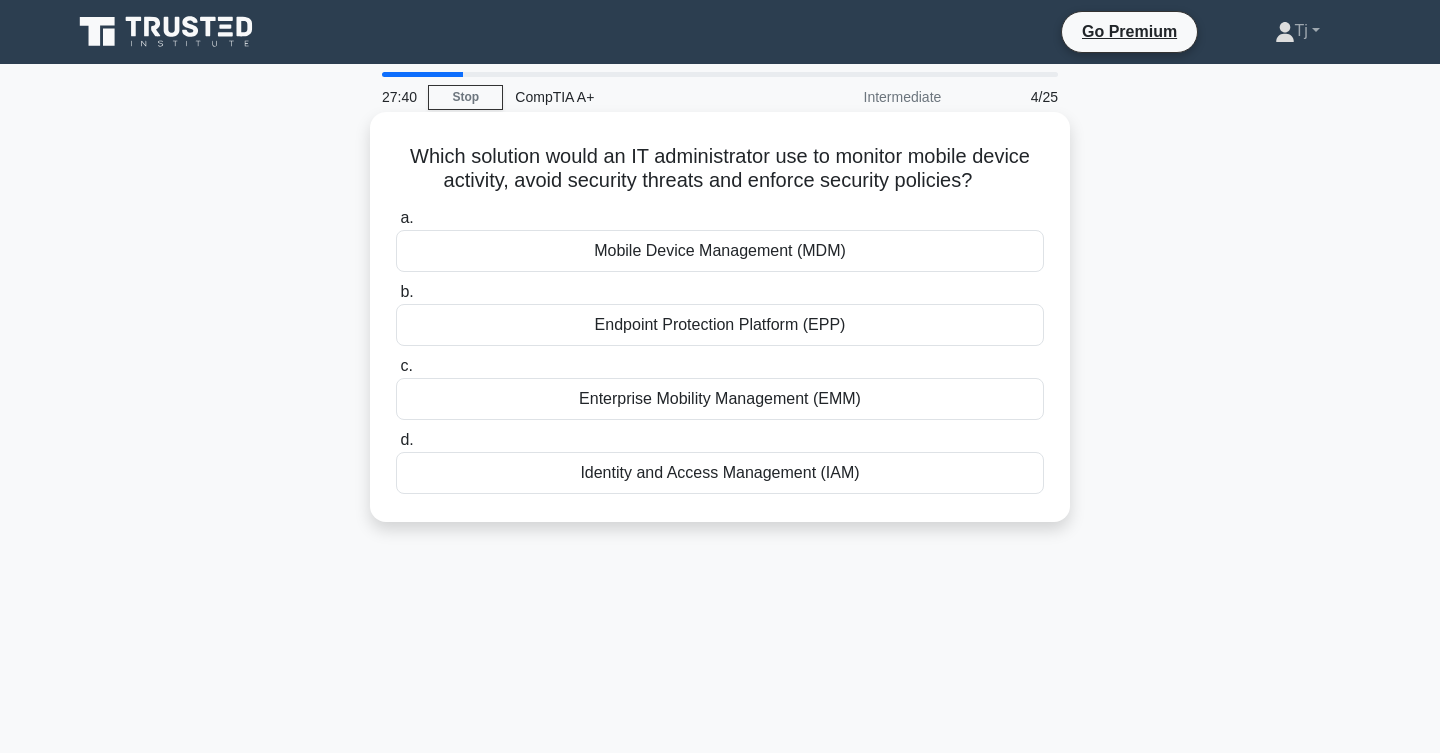 click on "Enterprise Mobility Management (EMM)" at bounding box center [720, 399] 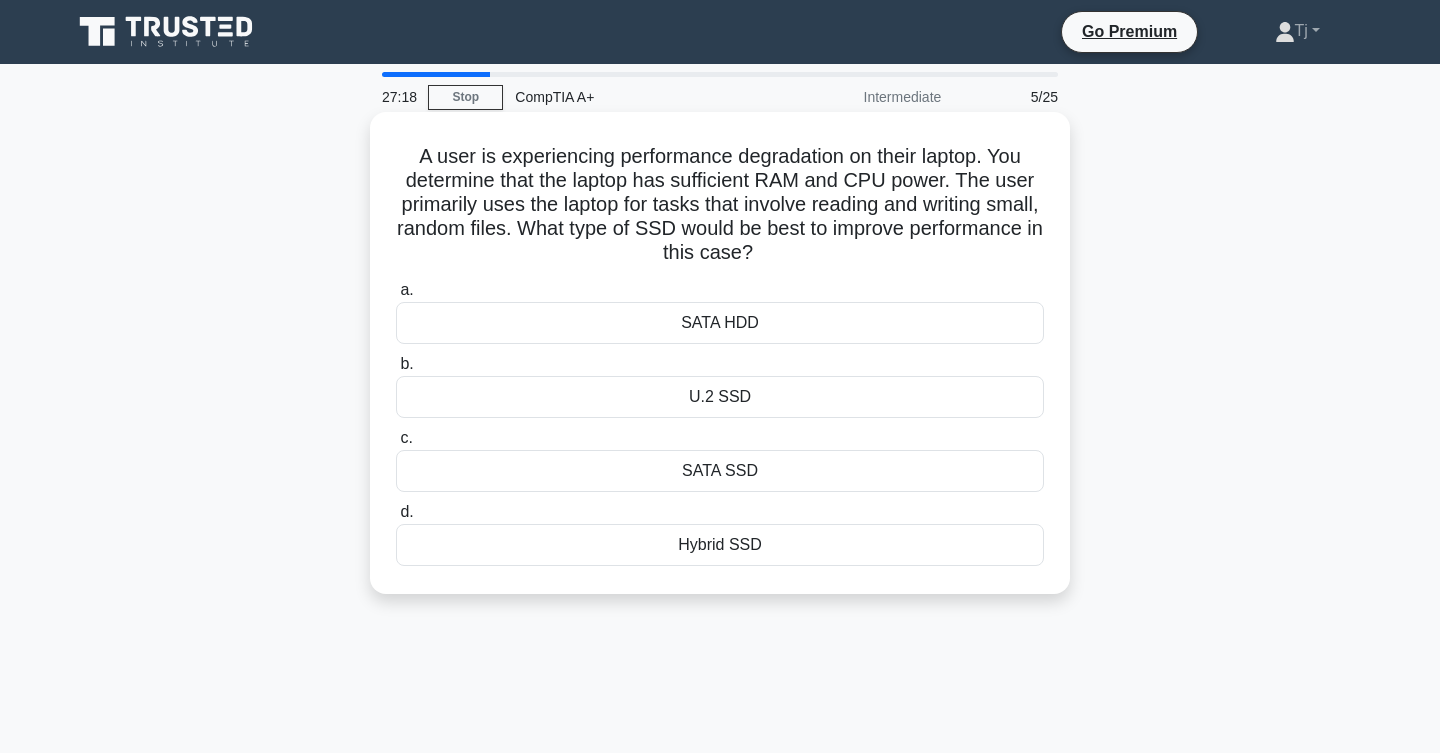 click on "Hybrid SSD" at bounding box center [720, 545] 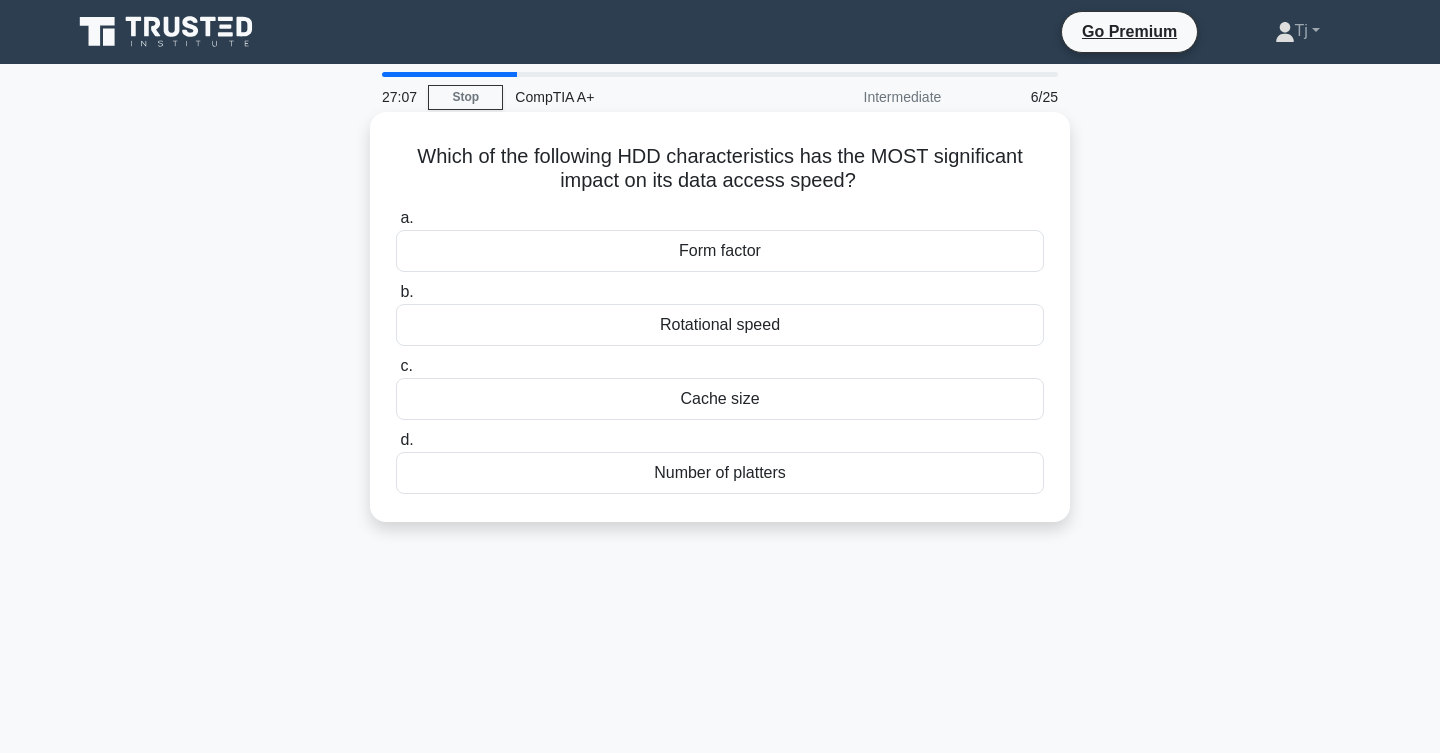 click on "Rotational speed" at bounding box center (720, 325) 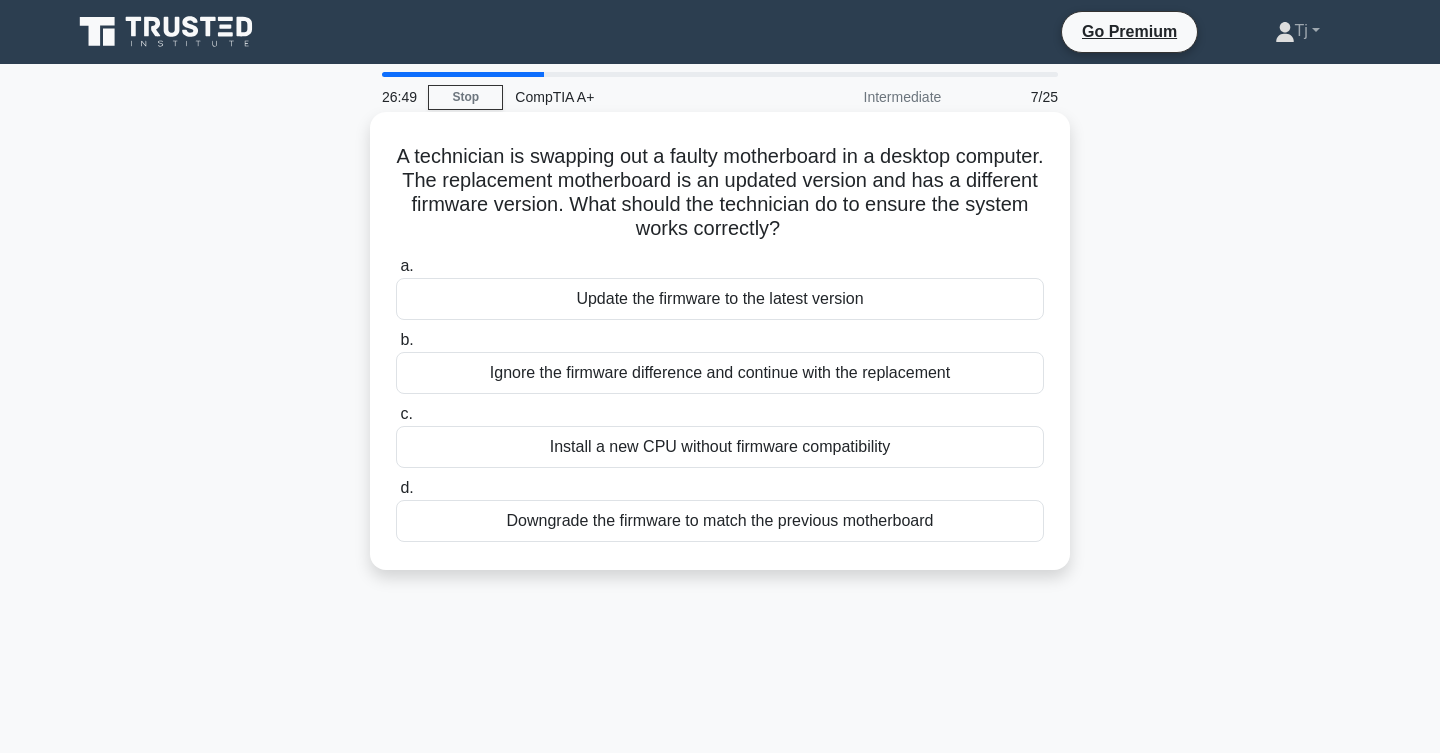 click on "Update the firmware to the latest version" at bounding box center (720, 299) 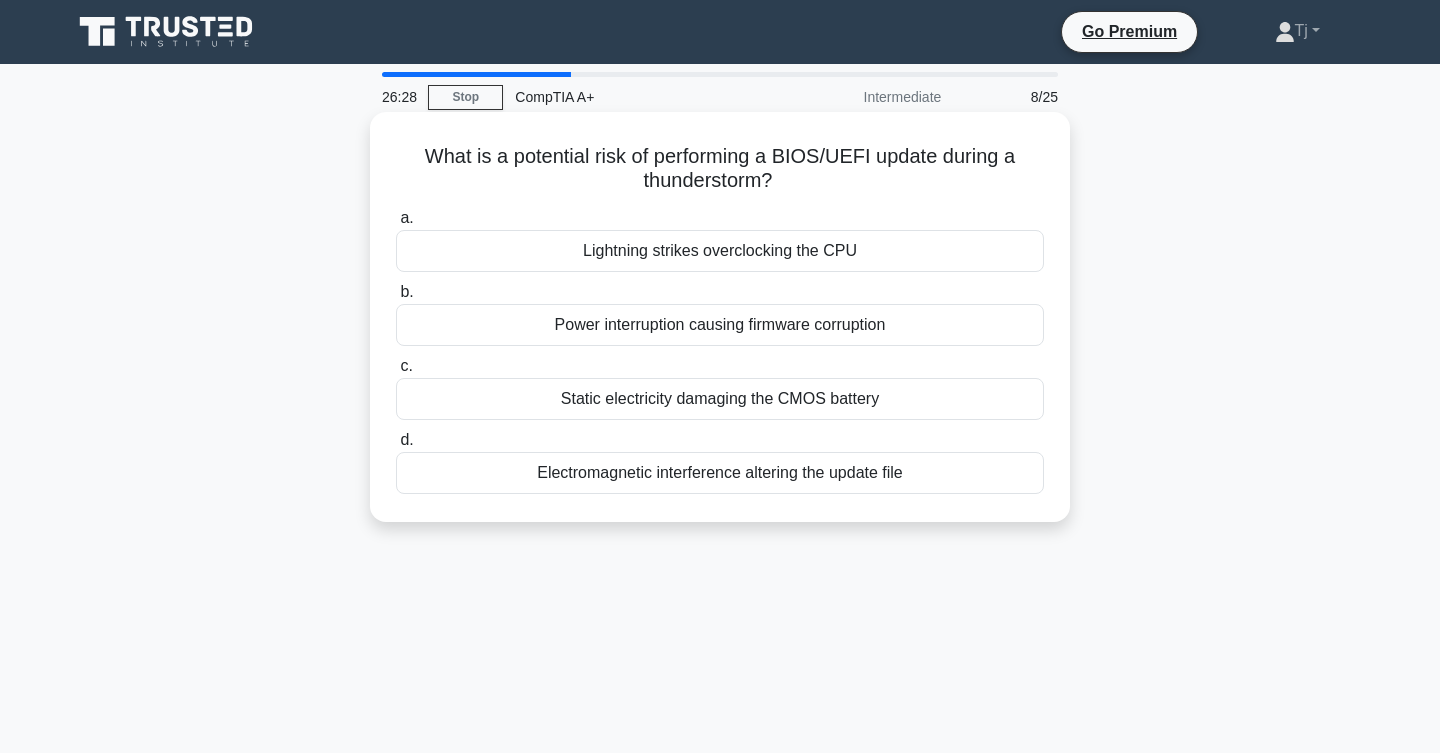 click on "Static electricity damaging the CMOS battery" at bounding box center [720, 399] 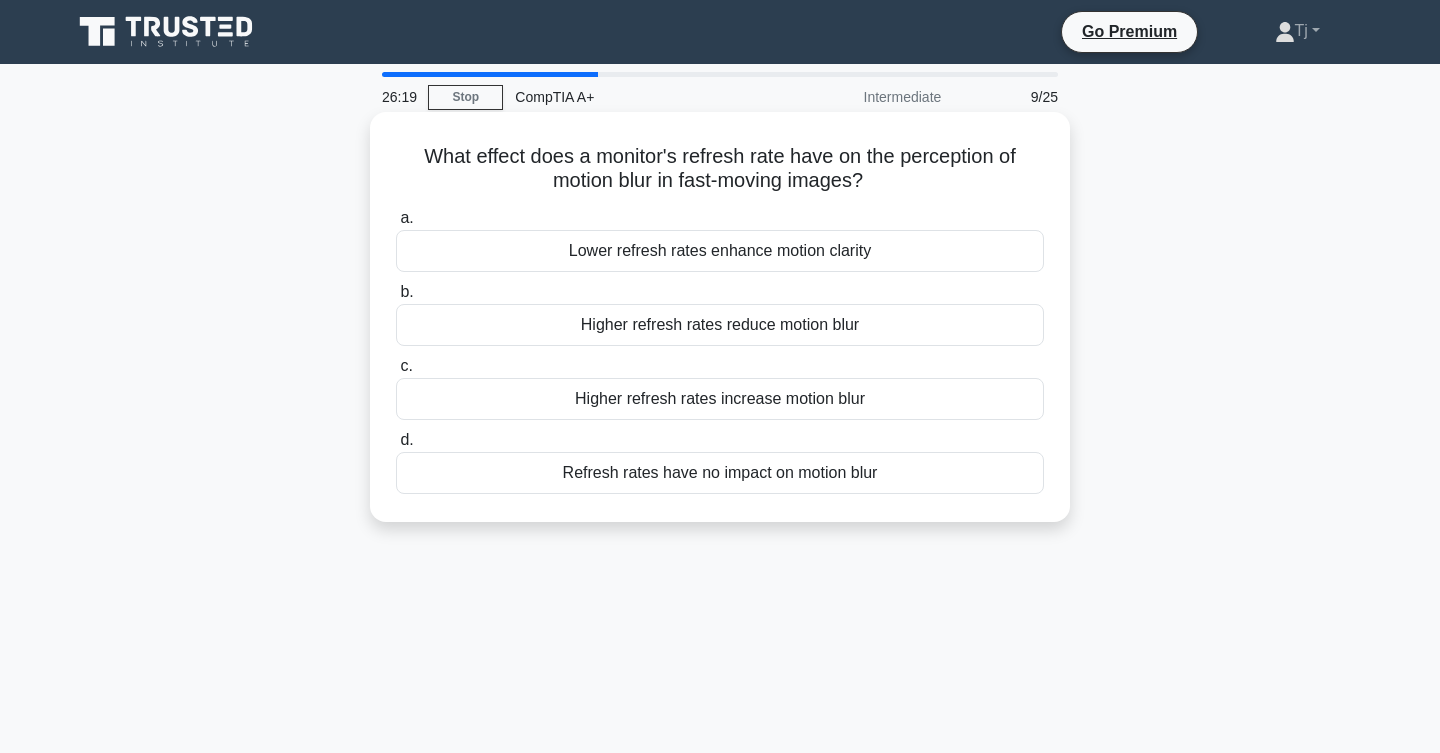 click on "Lower refresh rates enhance motion clarity" at bounding box center [720, 251] 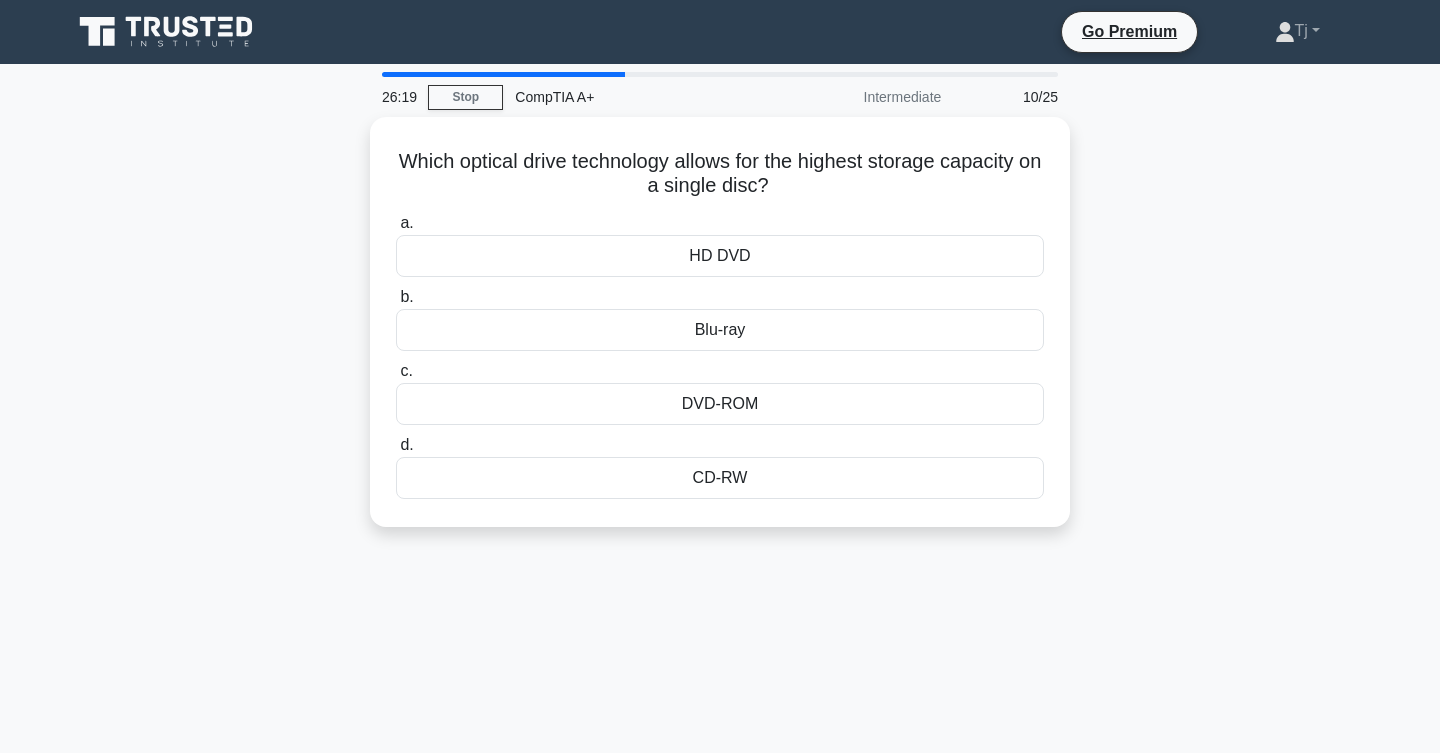 click on "HD DVD" at bounding box center [720, 256] 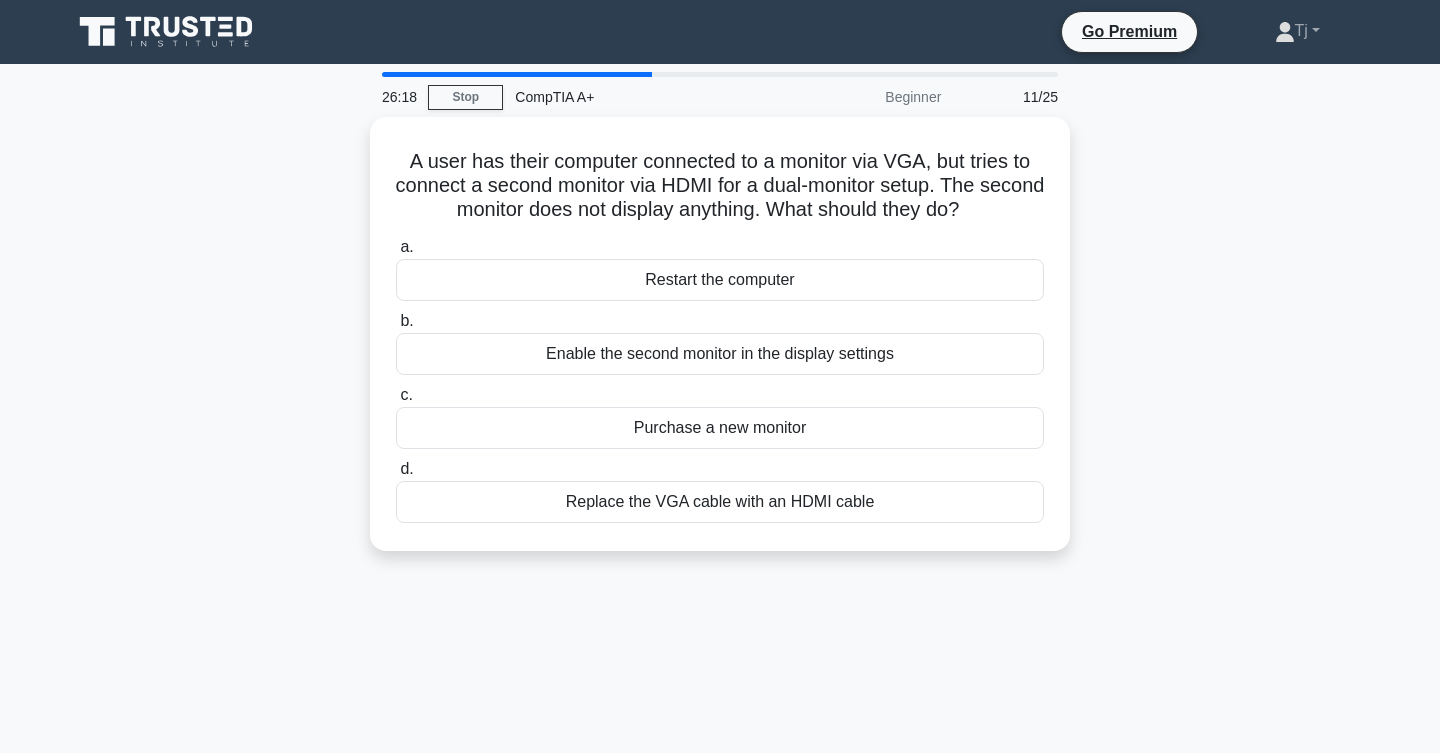 click on "a.
Restart the computer" at bounding box center (720, 268) 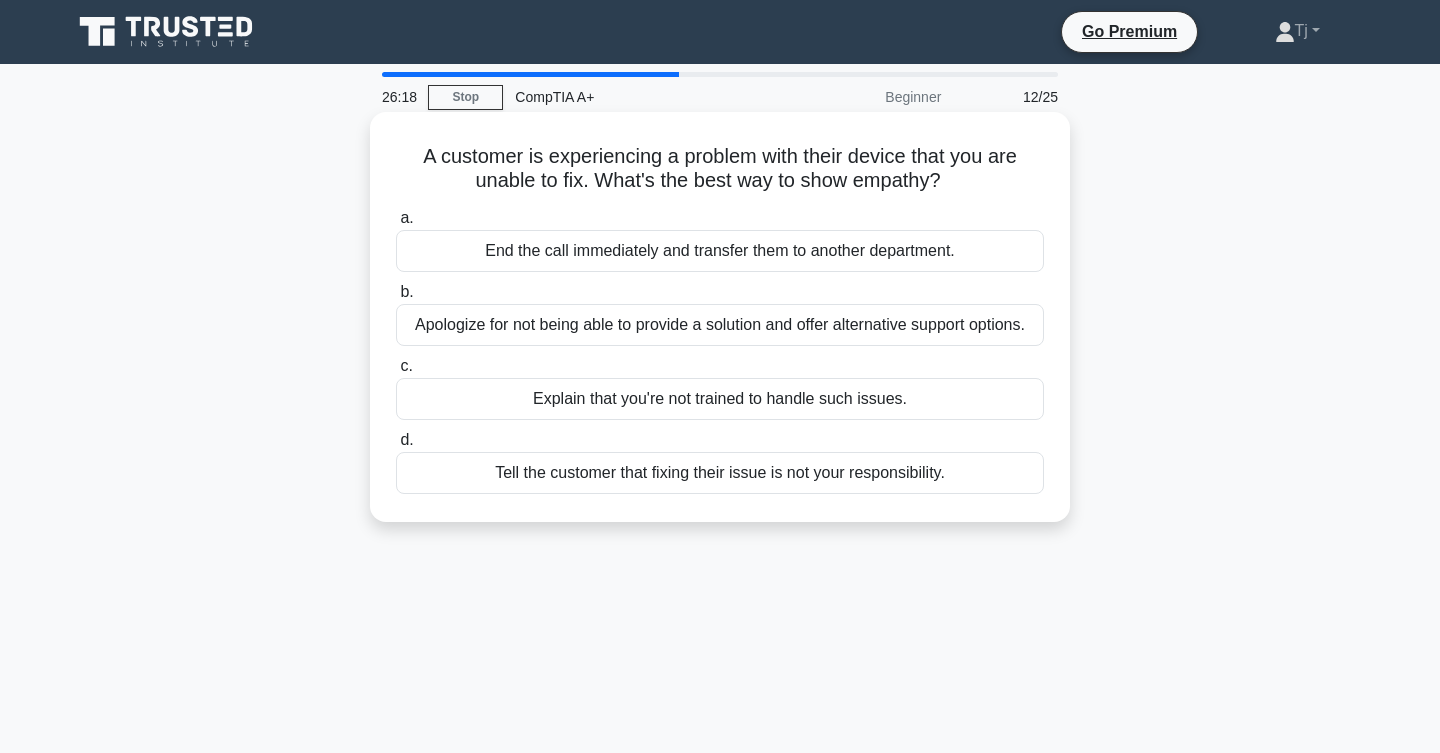 click on "a.
End the call immediately and transfer them to another department.
b.
Apologize for not being able to provide a solution and offer alternative support options." at bounding box center (720, 350) 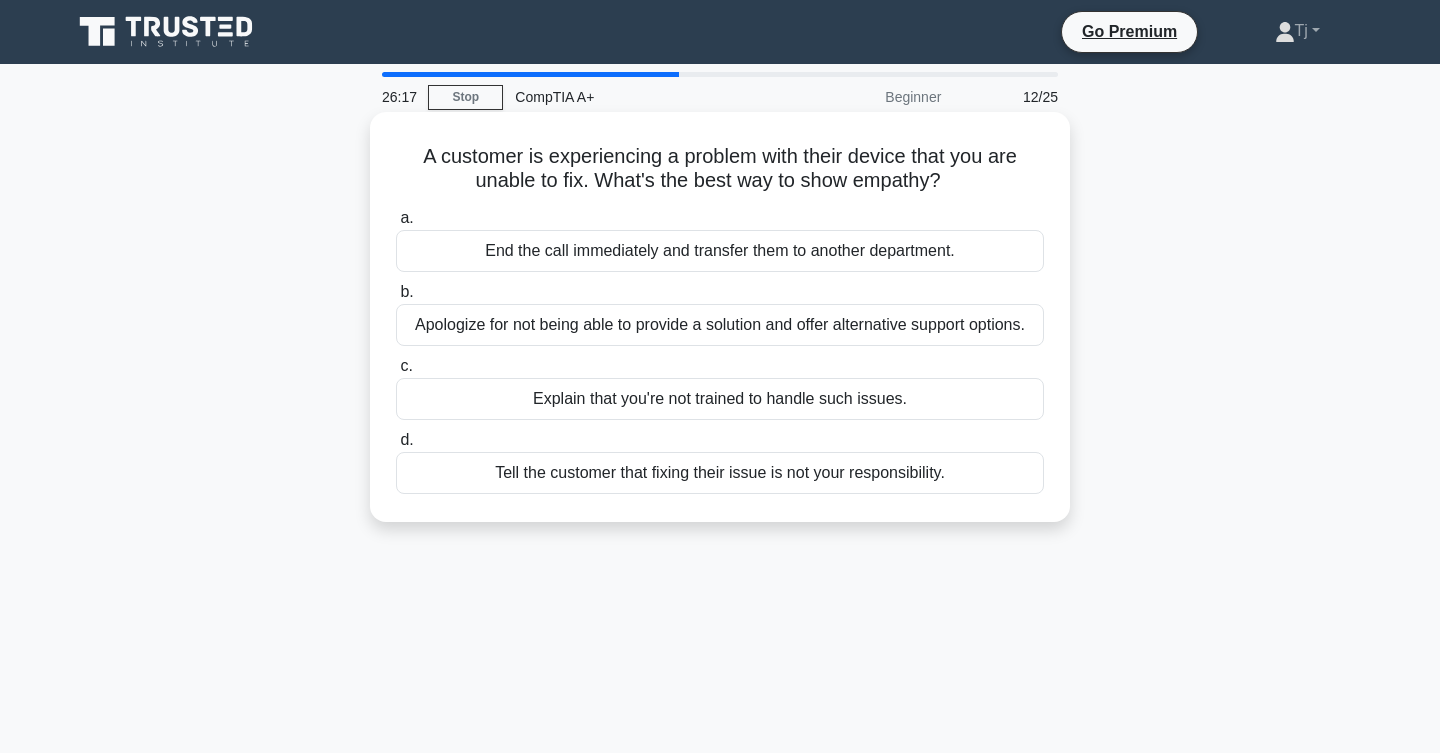 click on "End the call immediately and transfer them to another department." at bounding box center [720, 251] 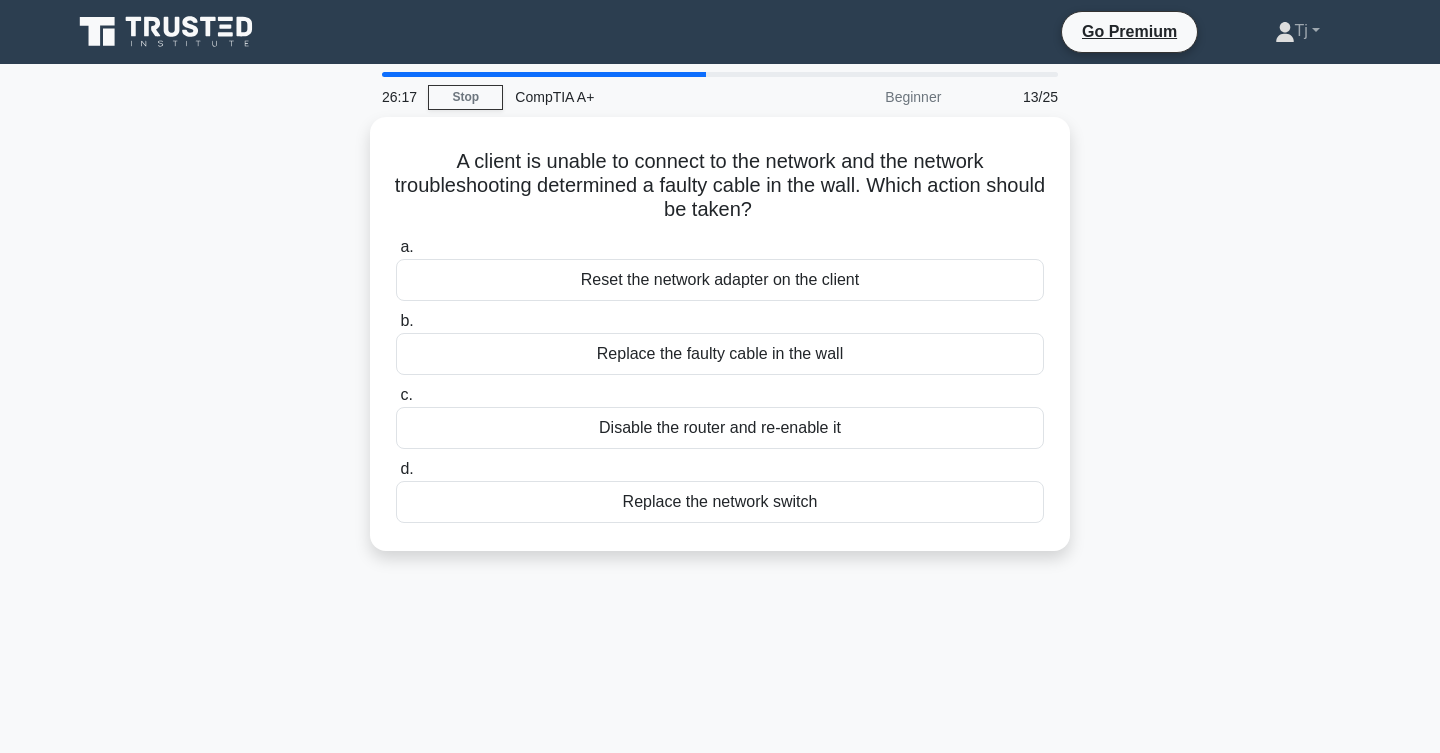 click on "Reset the network adapter on the client" at bounding box center (720, 280) 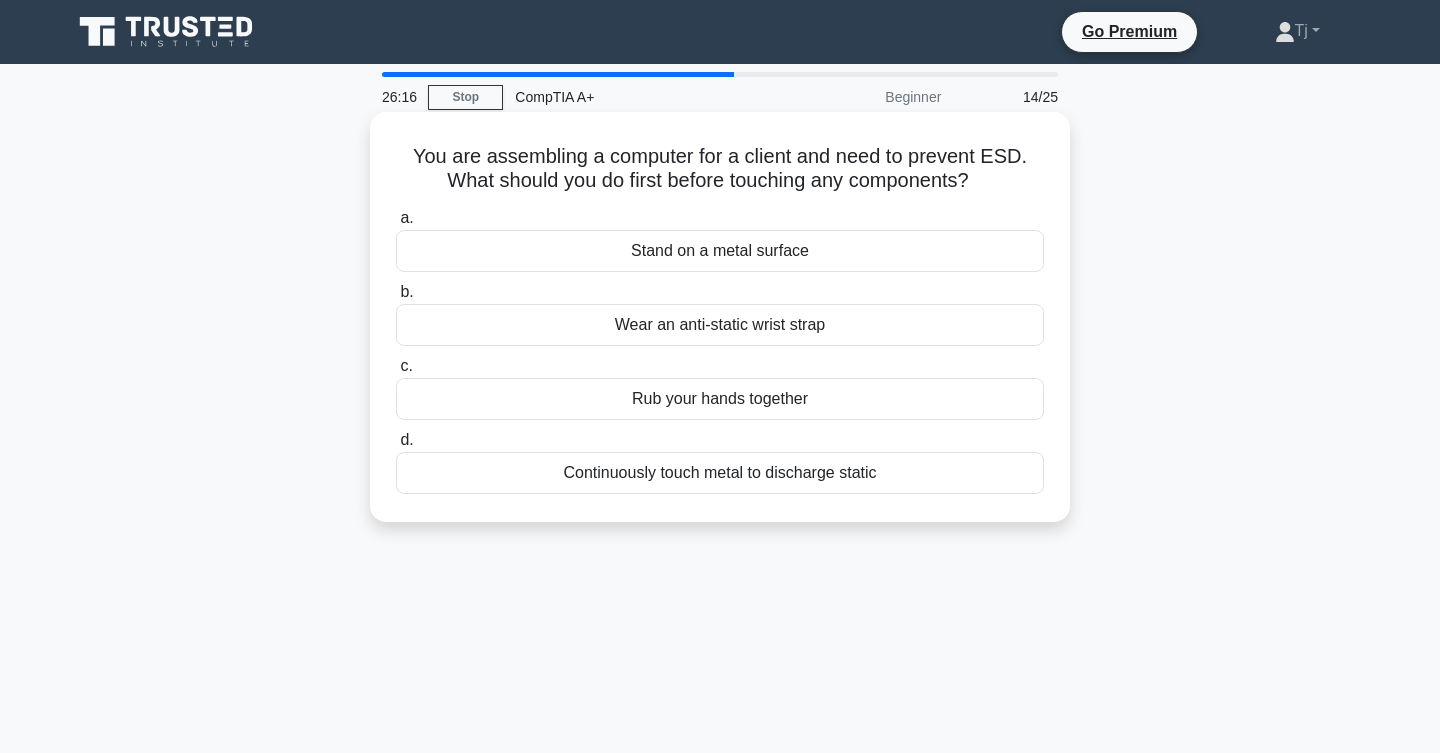 click on "Stand on a metal surface" at bounding box center (720, 251) 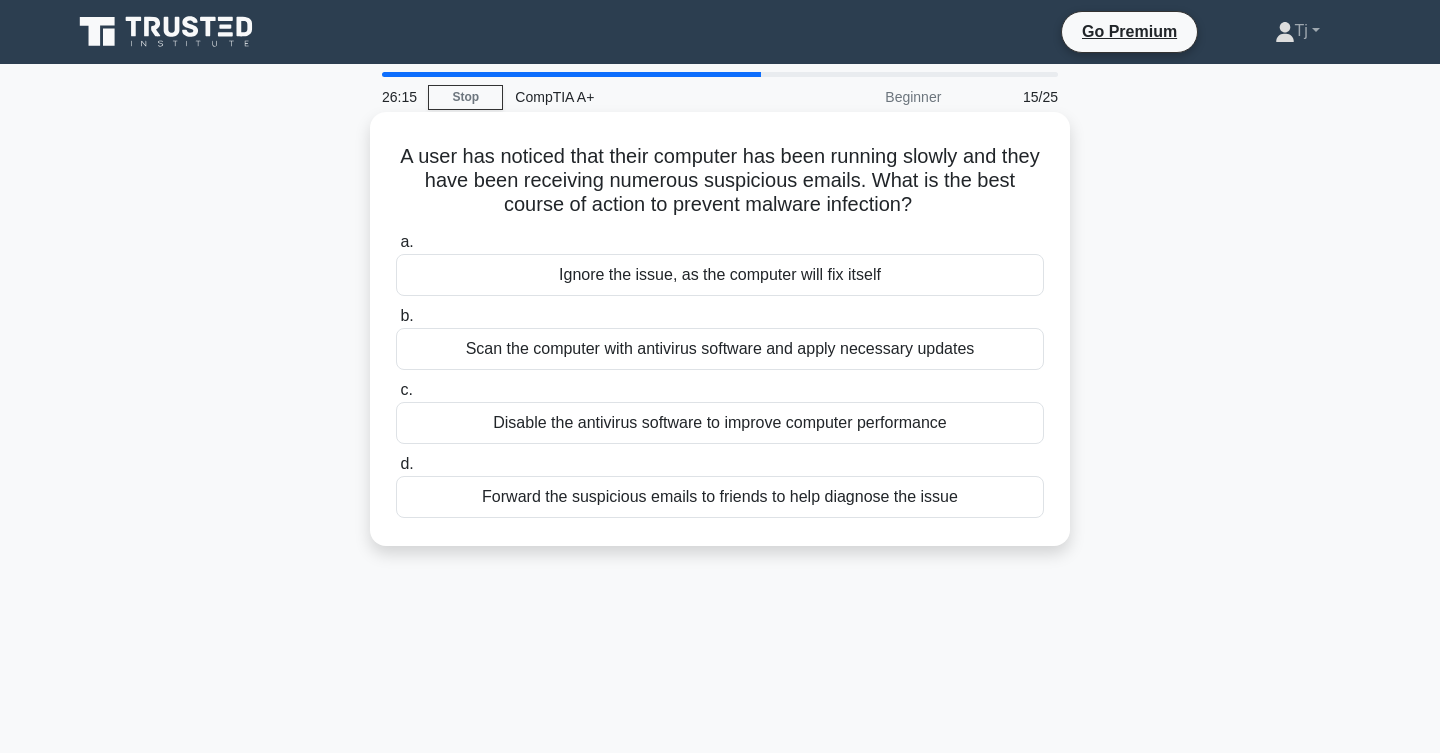click on "Ignore the issue, as the computer will fix itself" at bounding box center [720, 275] 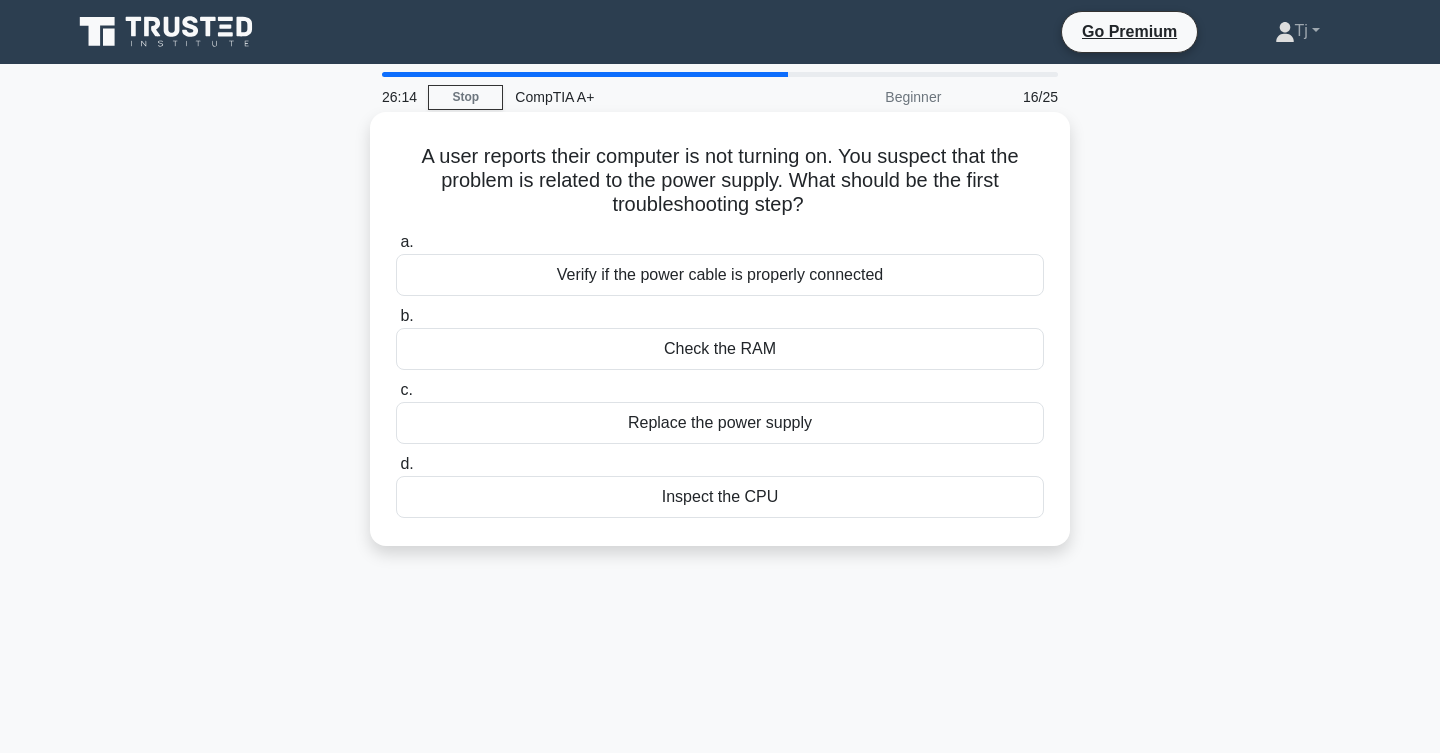 click on "Verify if the power cable is properly connected" at bounding box center [720, 275] 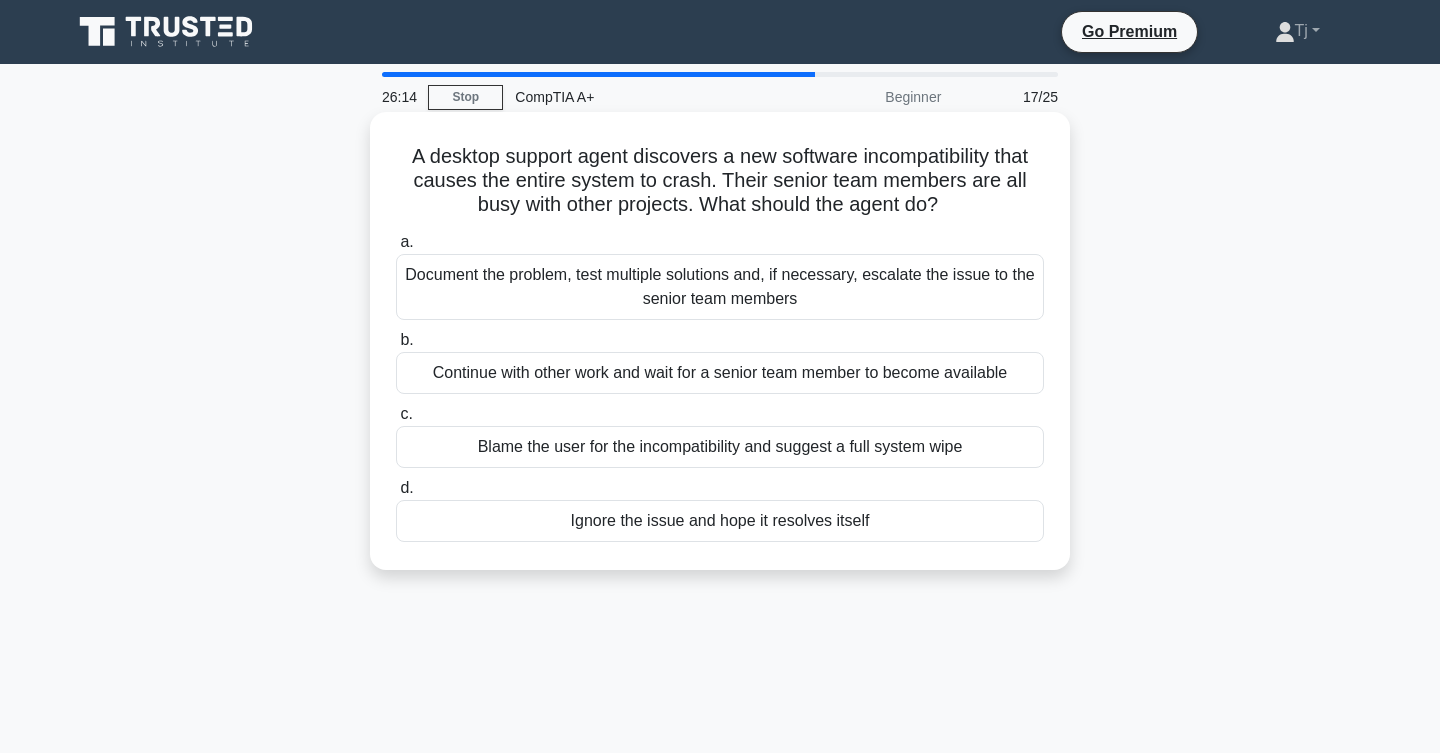 click on "Document the problem, test multiple solutions and, if necessary, escalate the issue to the senior team members" at bounding box center [720, 287] 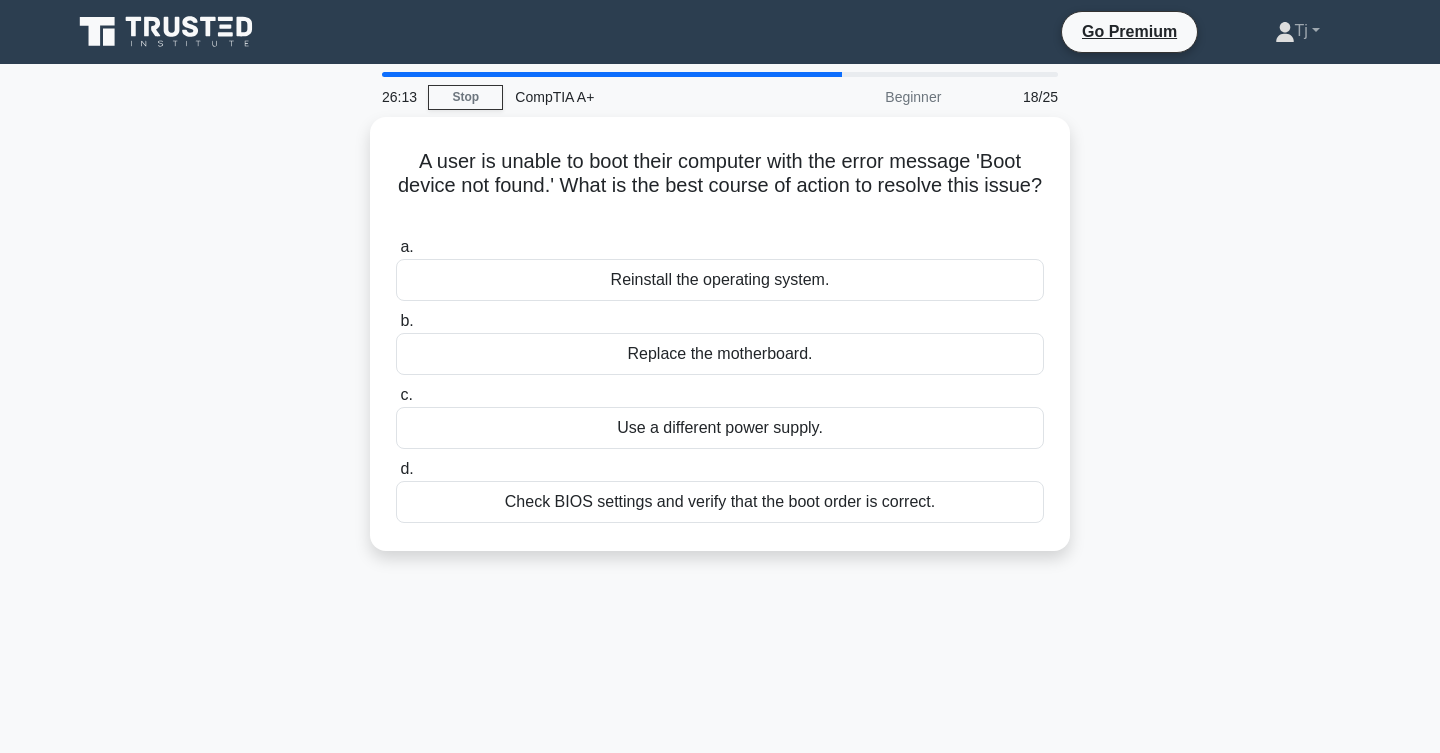click on "Reinstall the operating system." at bounding box center (720, 280) 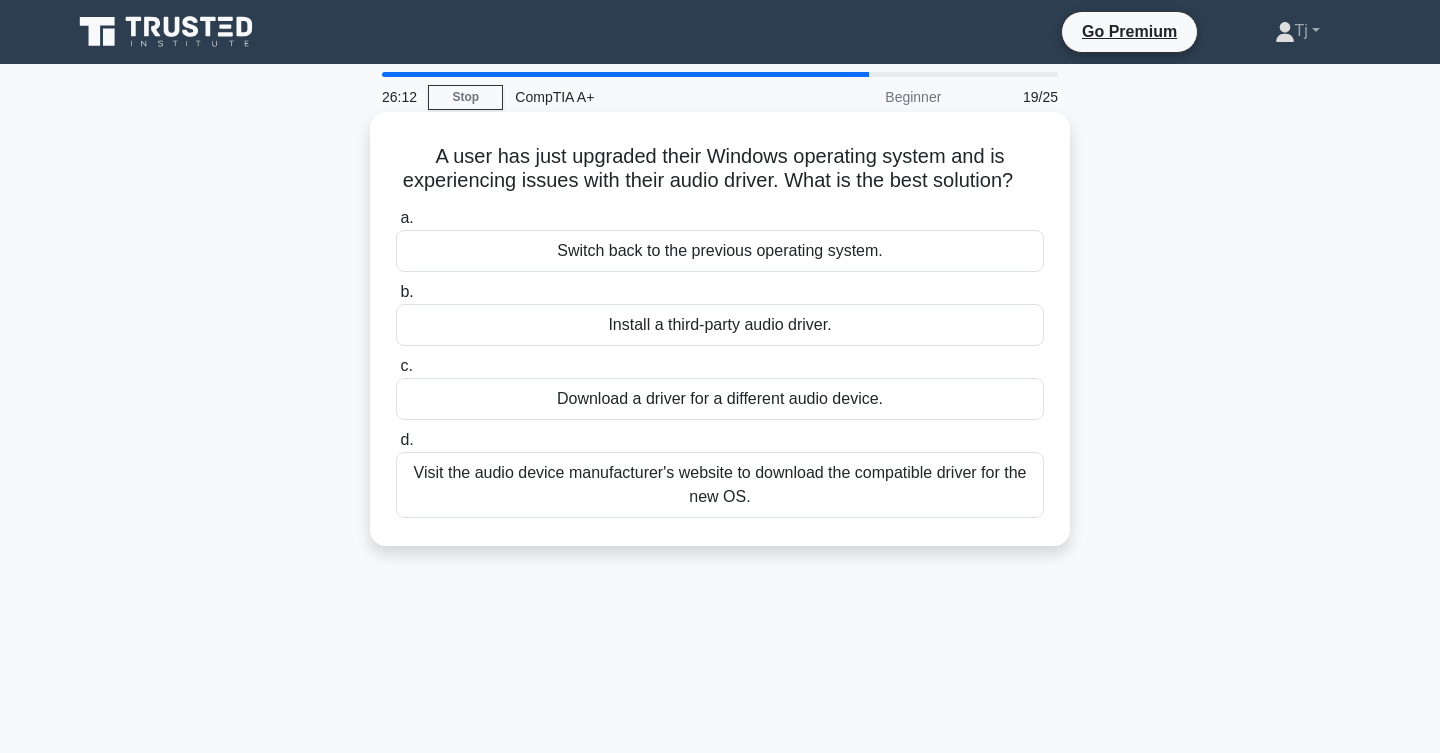 click on "Install a third-party audio driver." at bounding box center [720, 325] 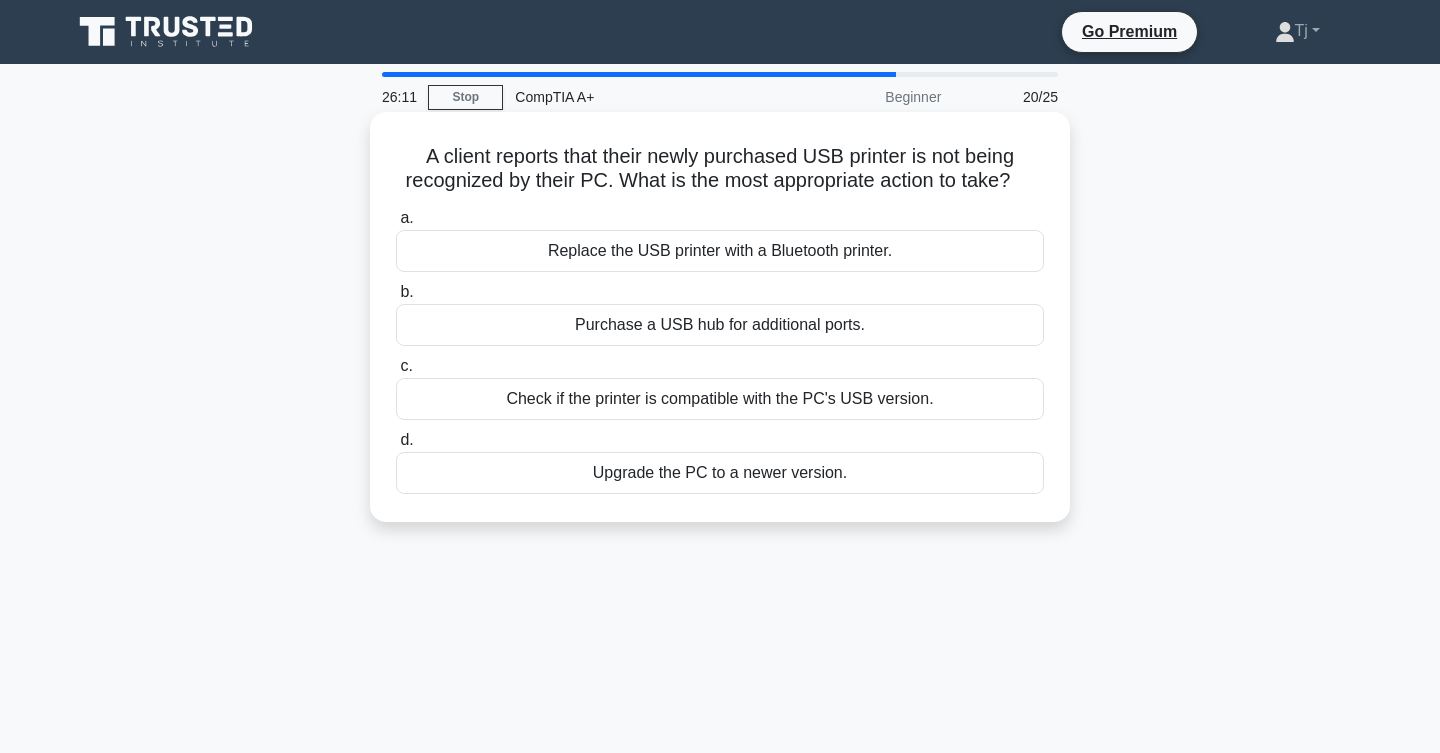 click on "Check if the printer is compatible with the PC's USB version." at bounding box center (720, 399) 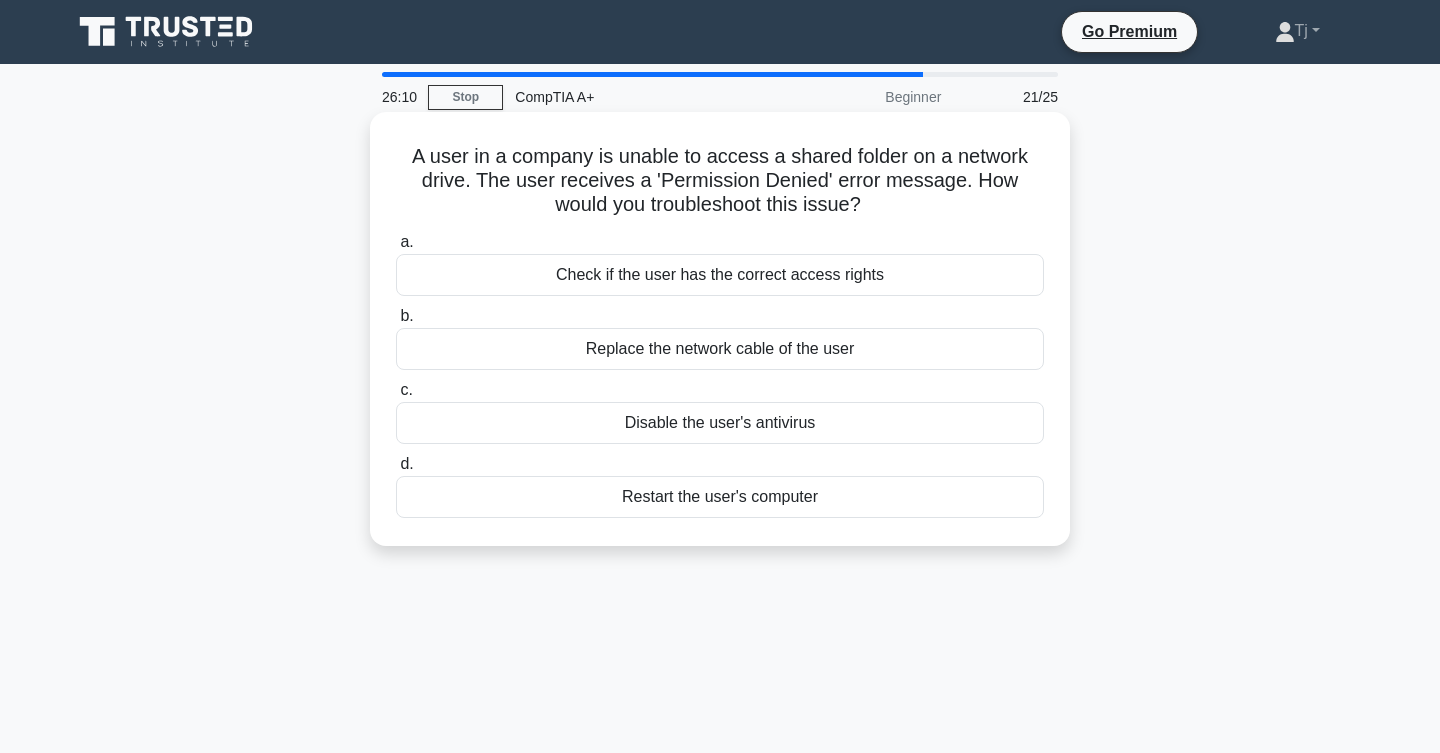 click on "Check if the user has the correct access rights" at bounding box center (720, 275) 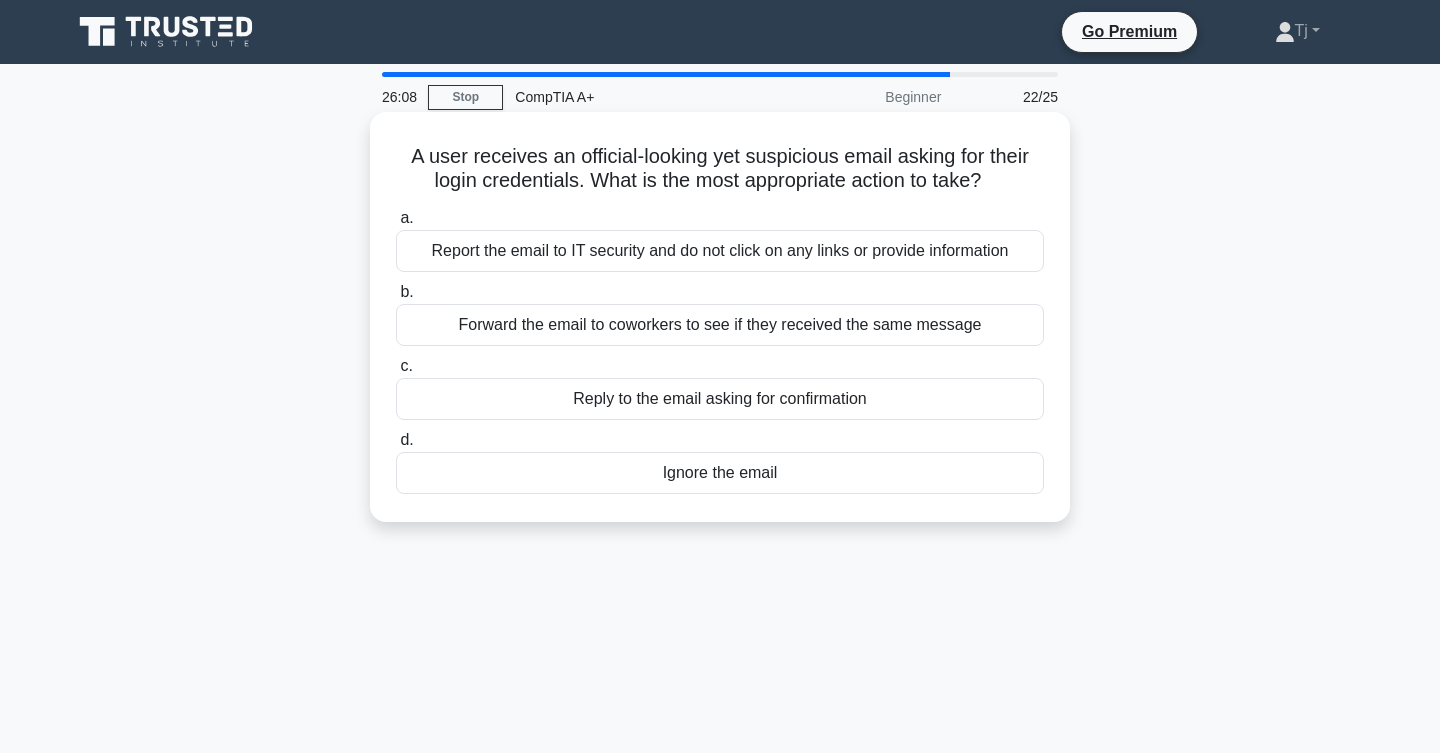 click on "Report the email to IT security and do not click on any links or provide information" at bounding box center (720, 251) 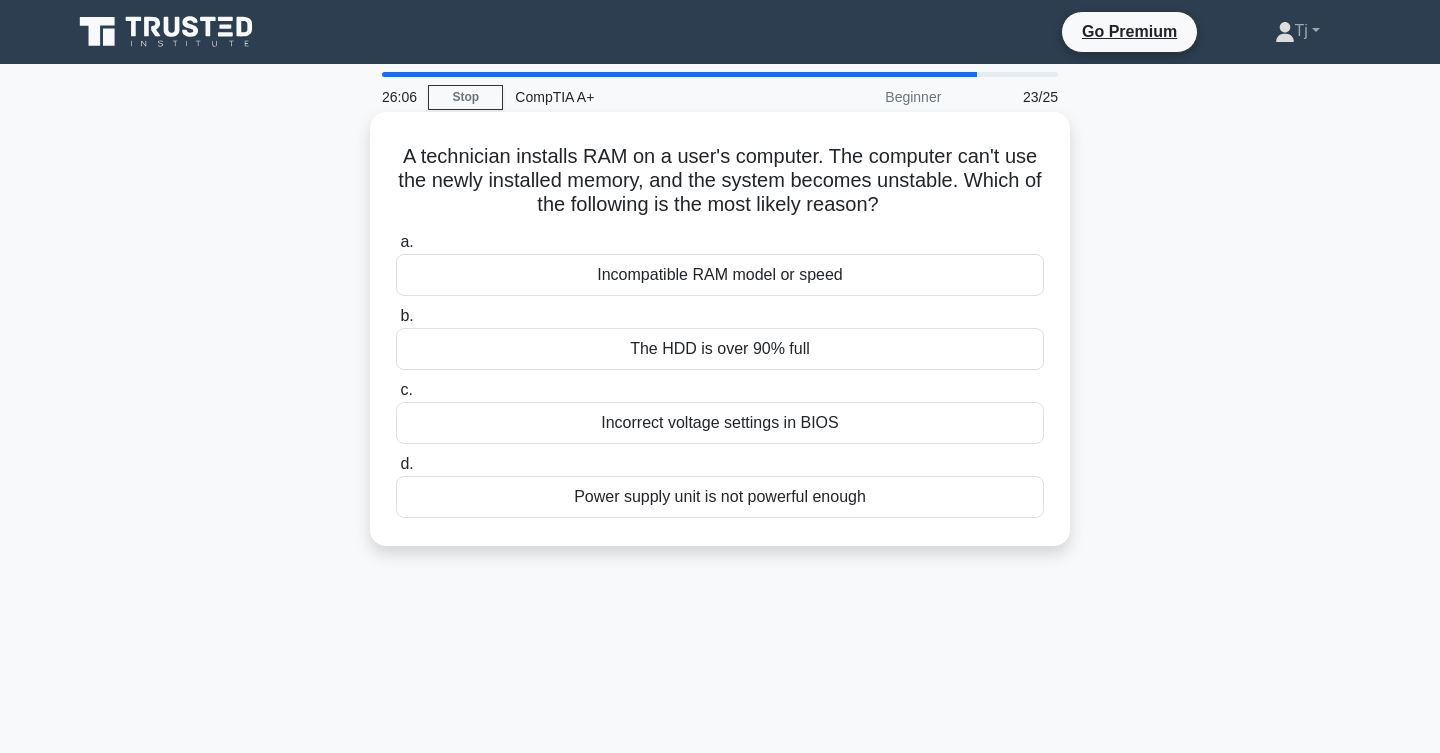click on "Incompatible RAM model or speed" at bounding box center (720, 275) 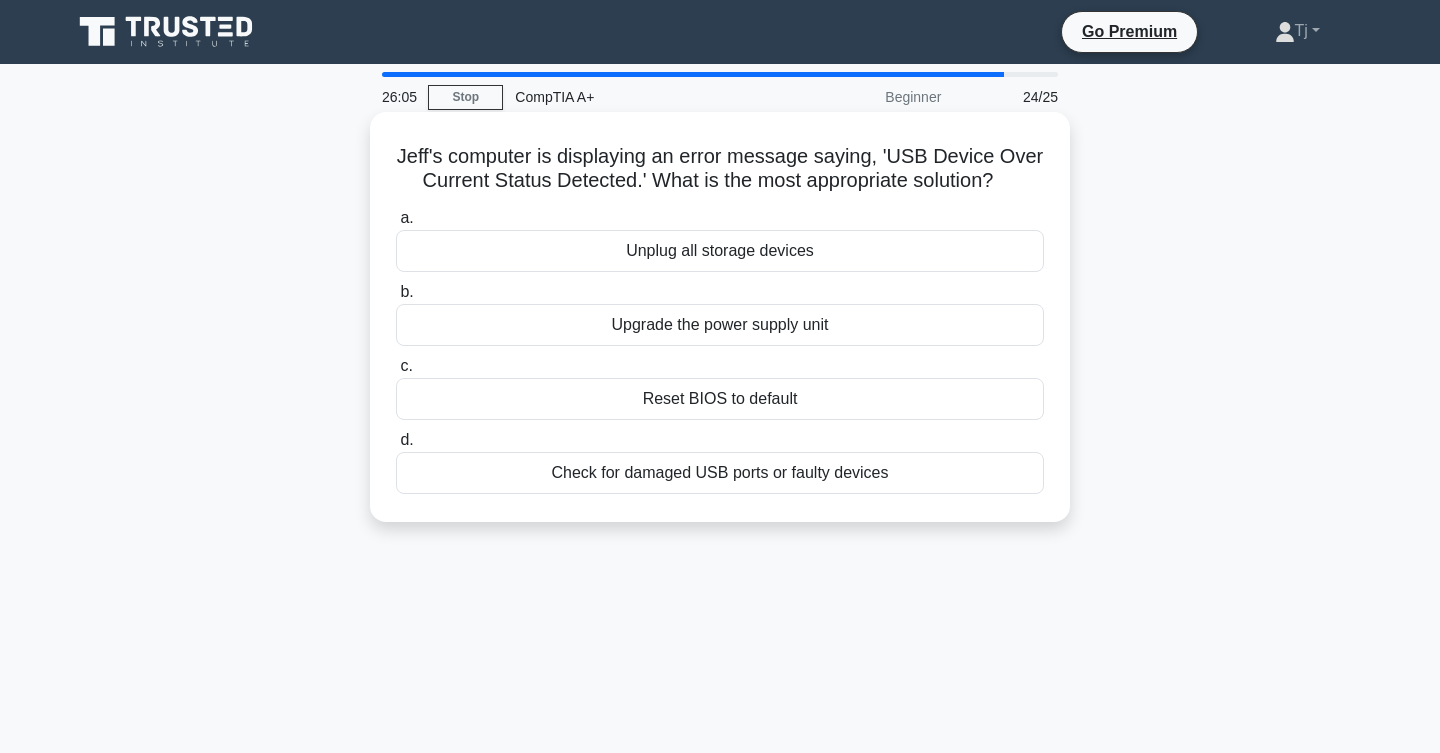 click on "Check for damaged USB ports or faulty devices" at bounding box center (720, 473) 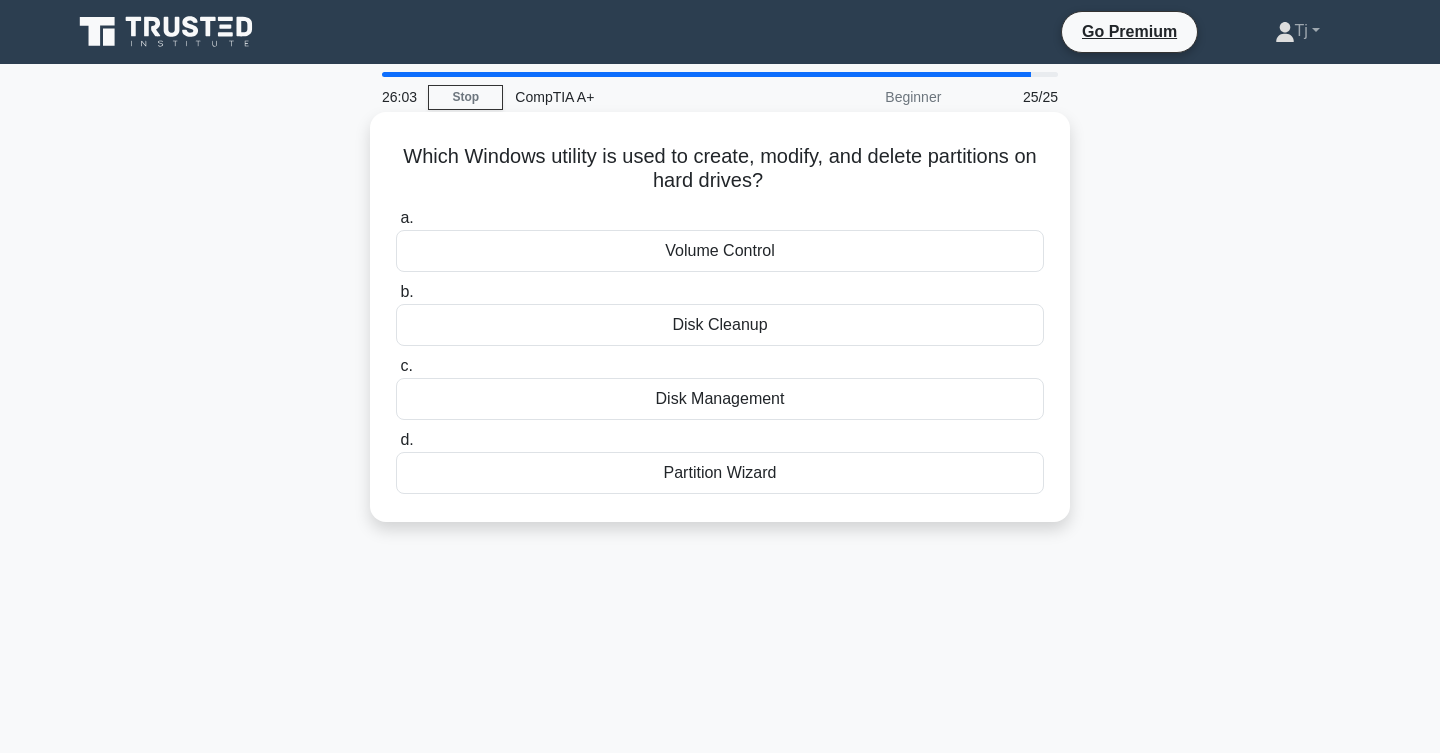 click on "Disk Management" at bounding box center [720, 399] 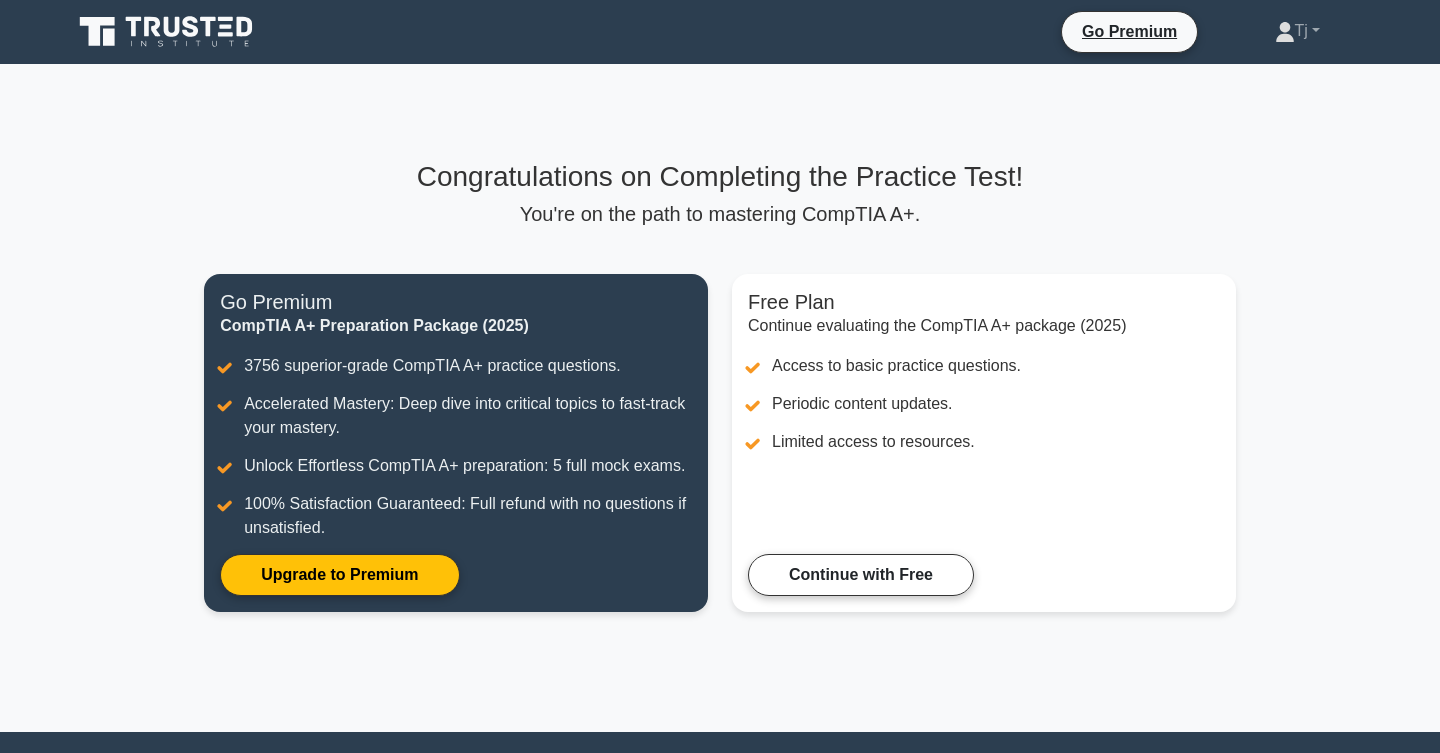 scroll, scrollTop: 0, scrollLeft: 0, axis: both 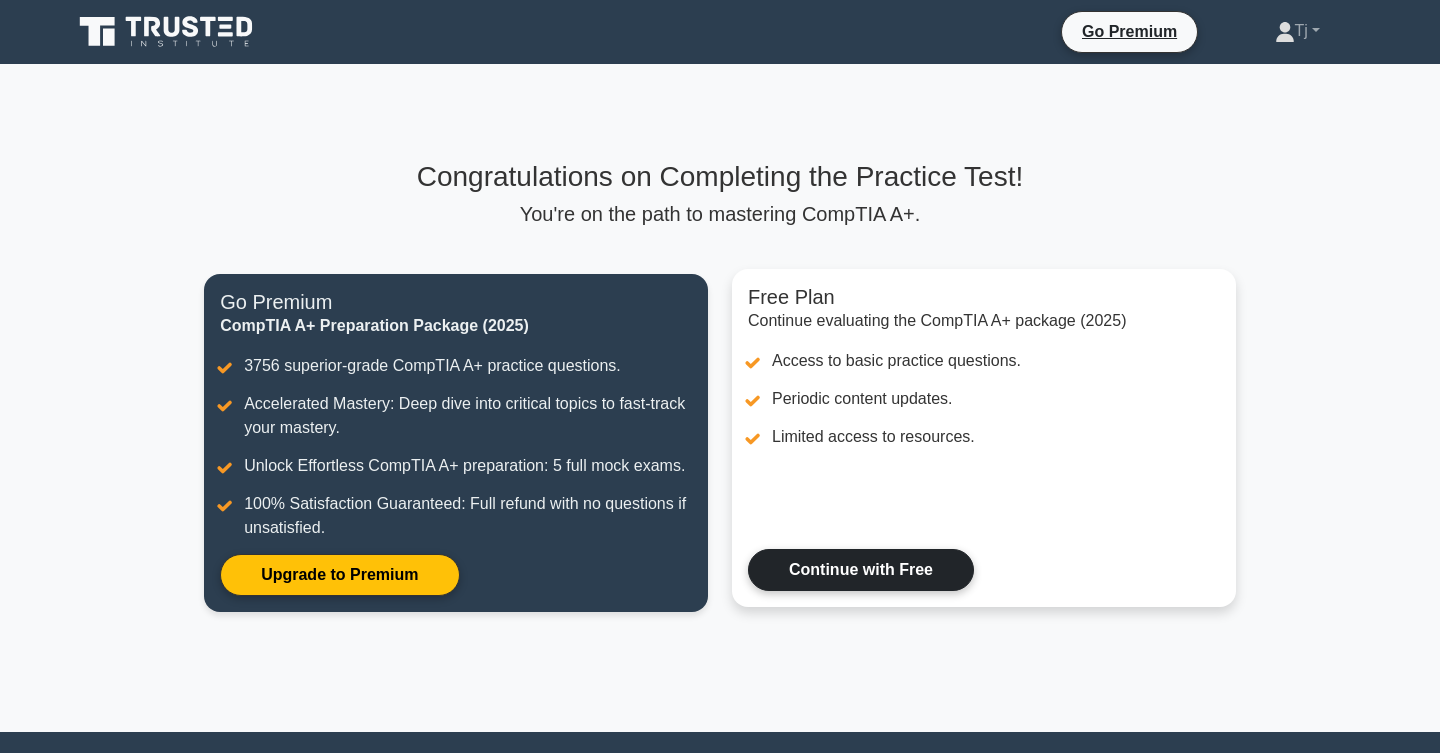 click on "Continue with Free" at bounding box center [861, 570] 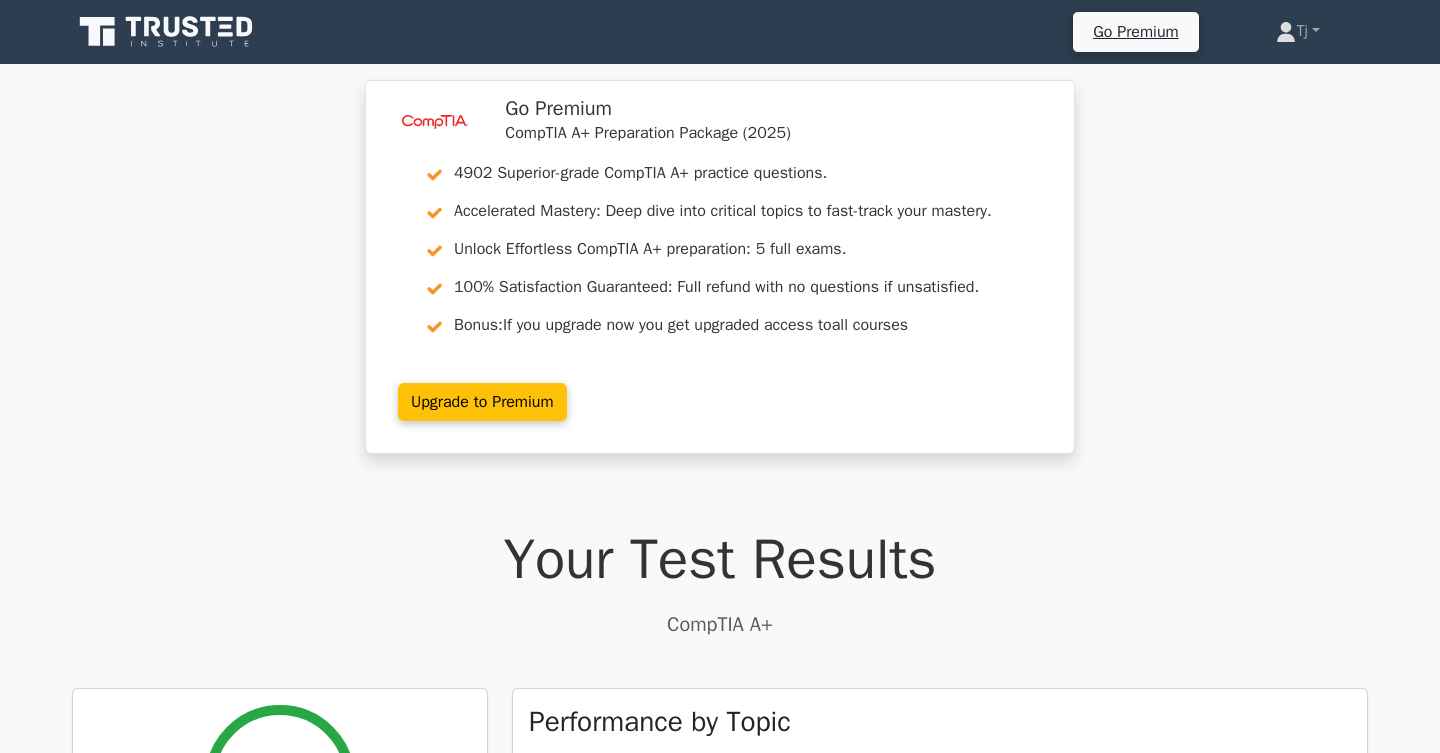 scroll, scrollTop: 0, scrollLeft: 0, axis: both 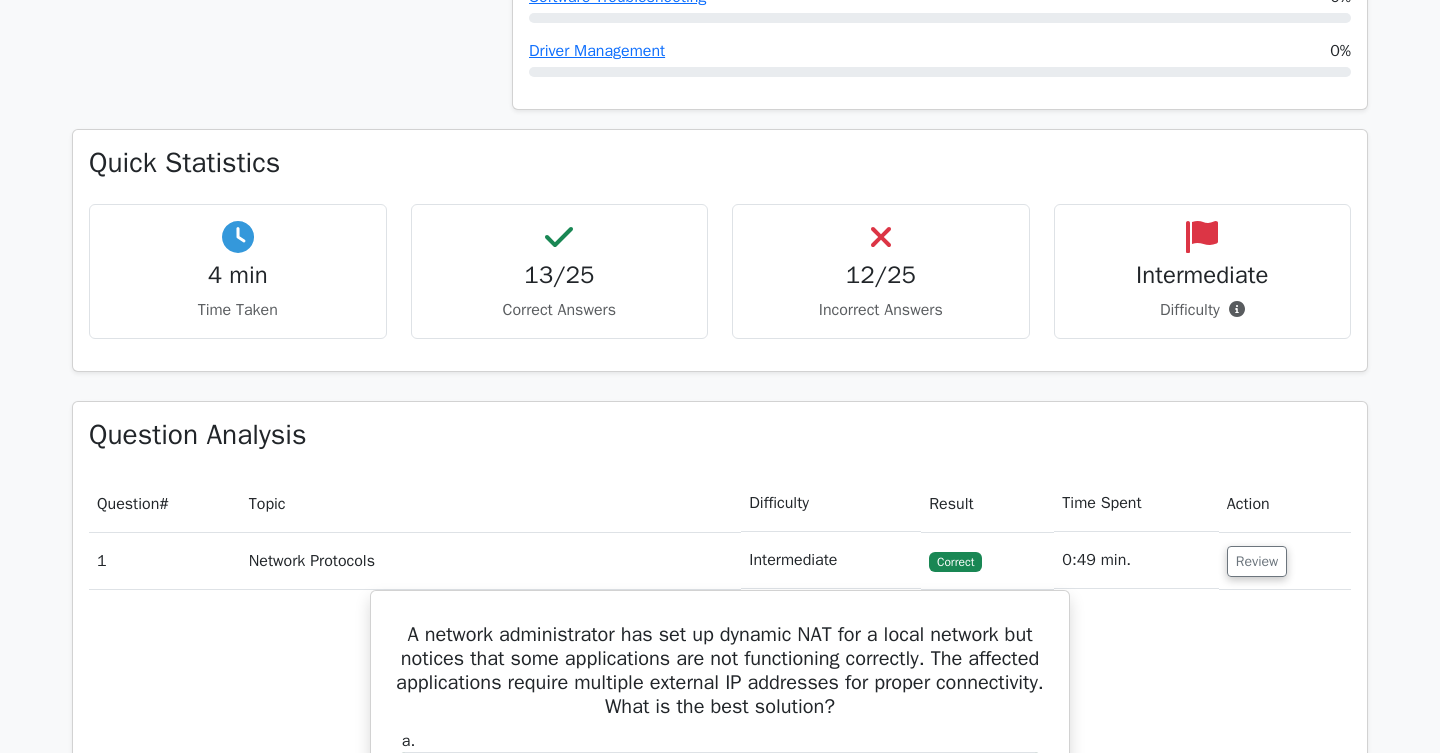 click on "Incorrect Answers" at bounding box center (881, 310) 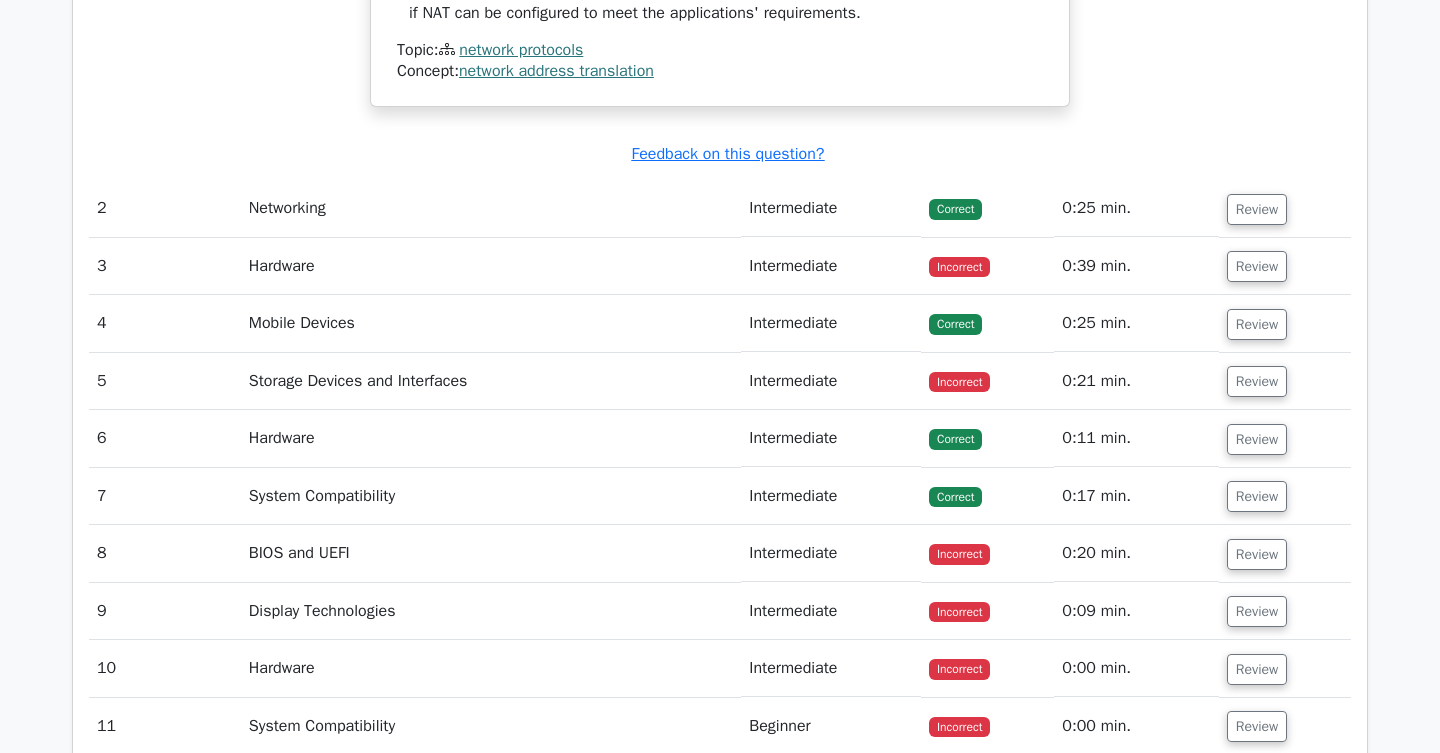 scroll, scrollTop: 2830, scrollLeft: 0, axis: vertical 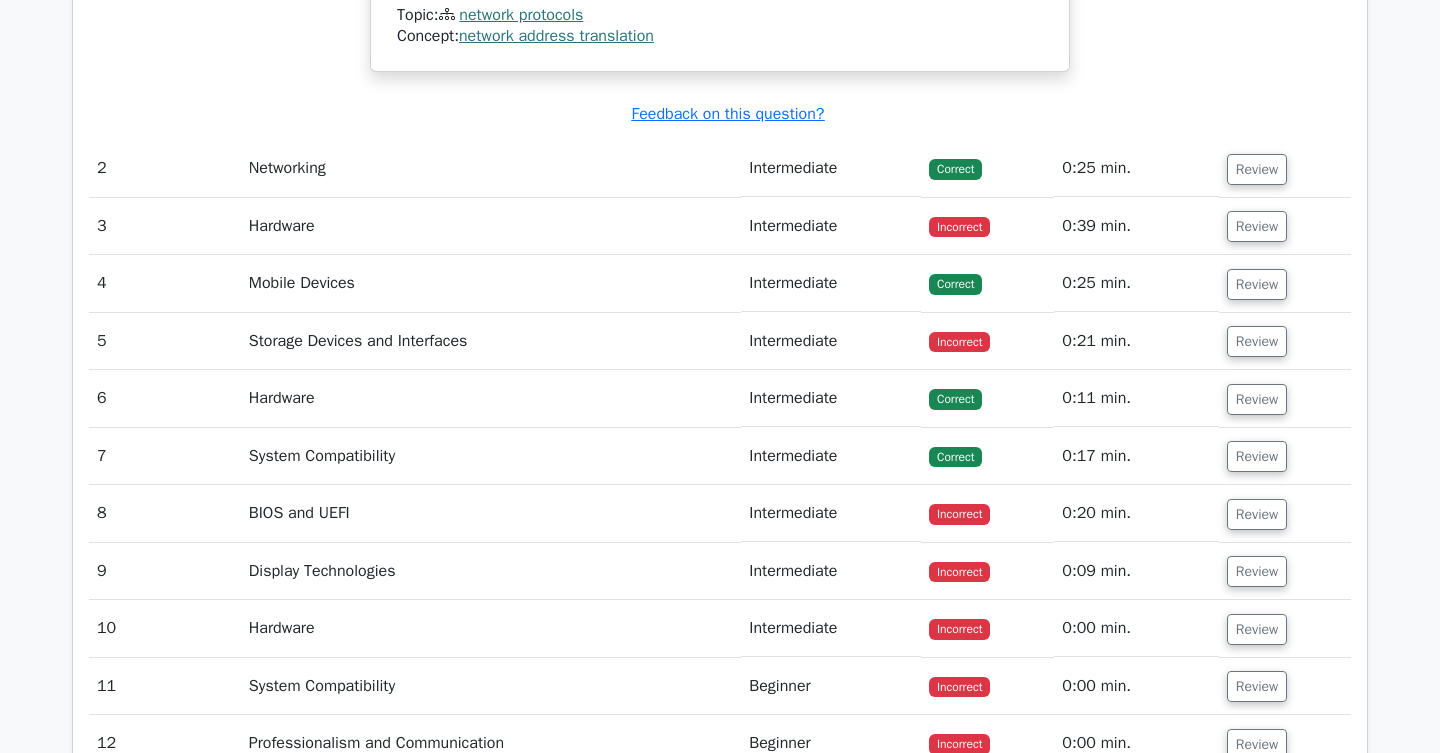 click on "Incorrect" at bounding box center [959, 227] 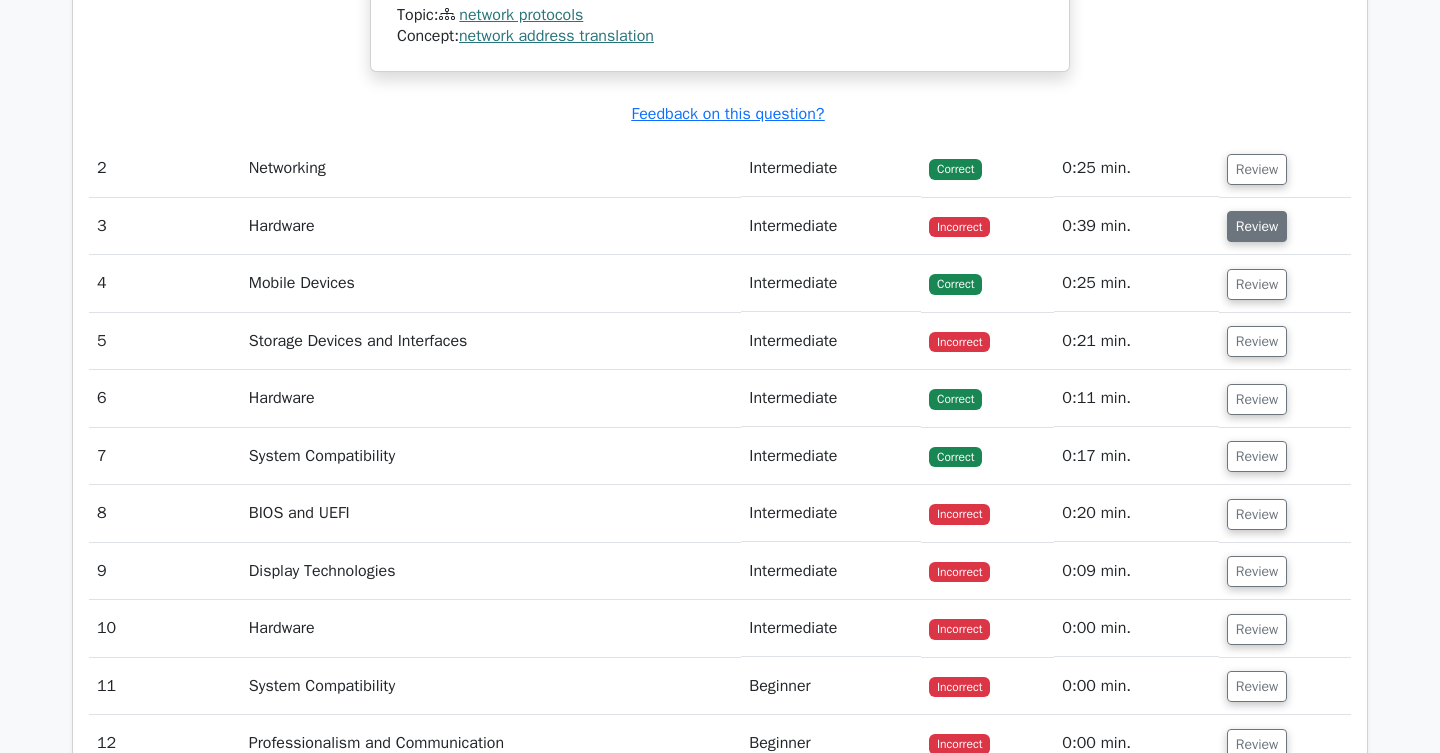 click on "Review" at bounding box center [1257, 226] 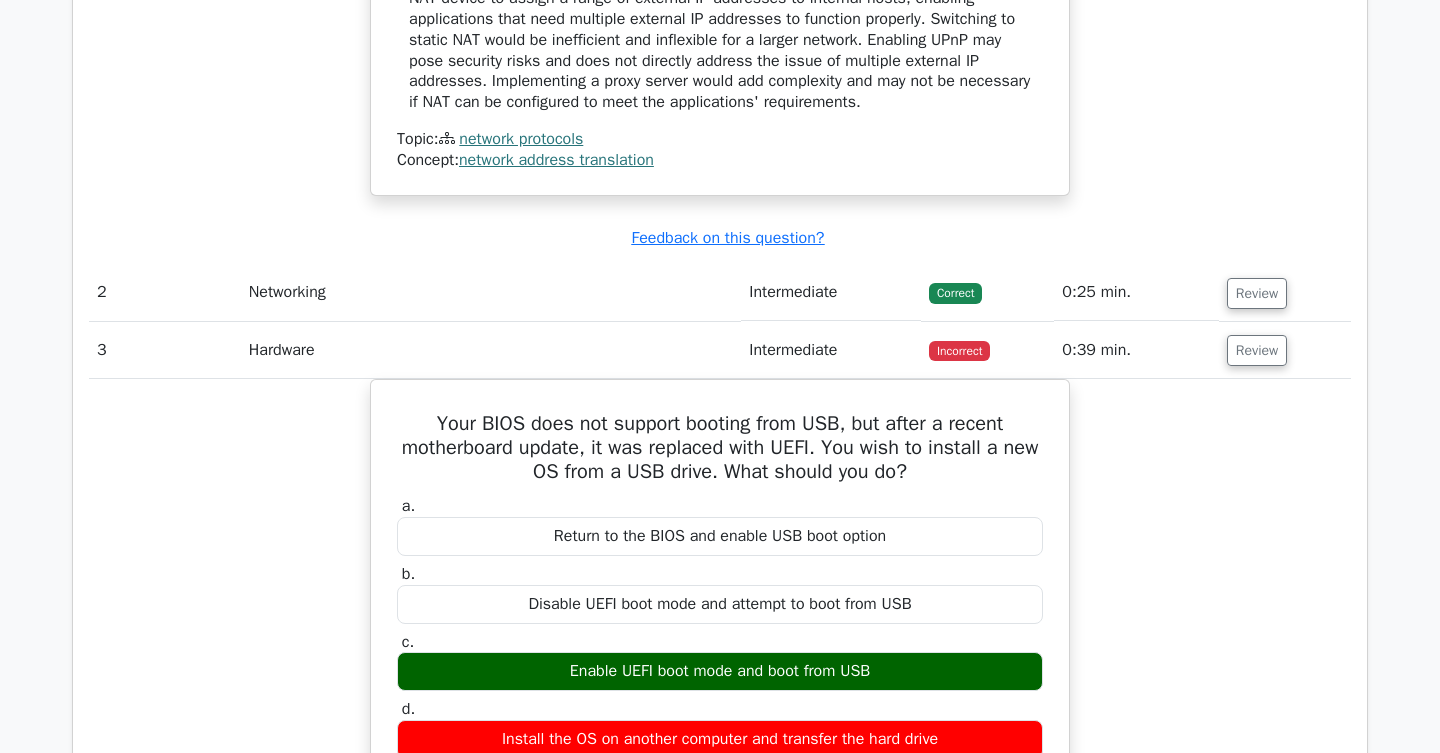 scroll, scrollTop: 2703, scrollLeft: 0, axis: vertical 